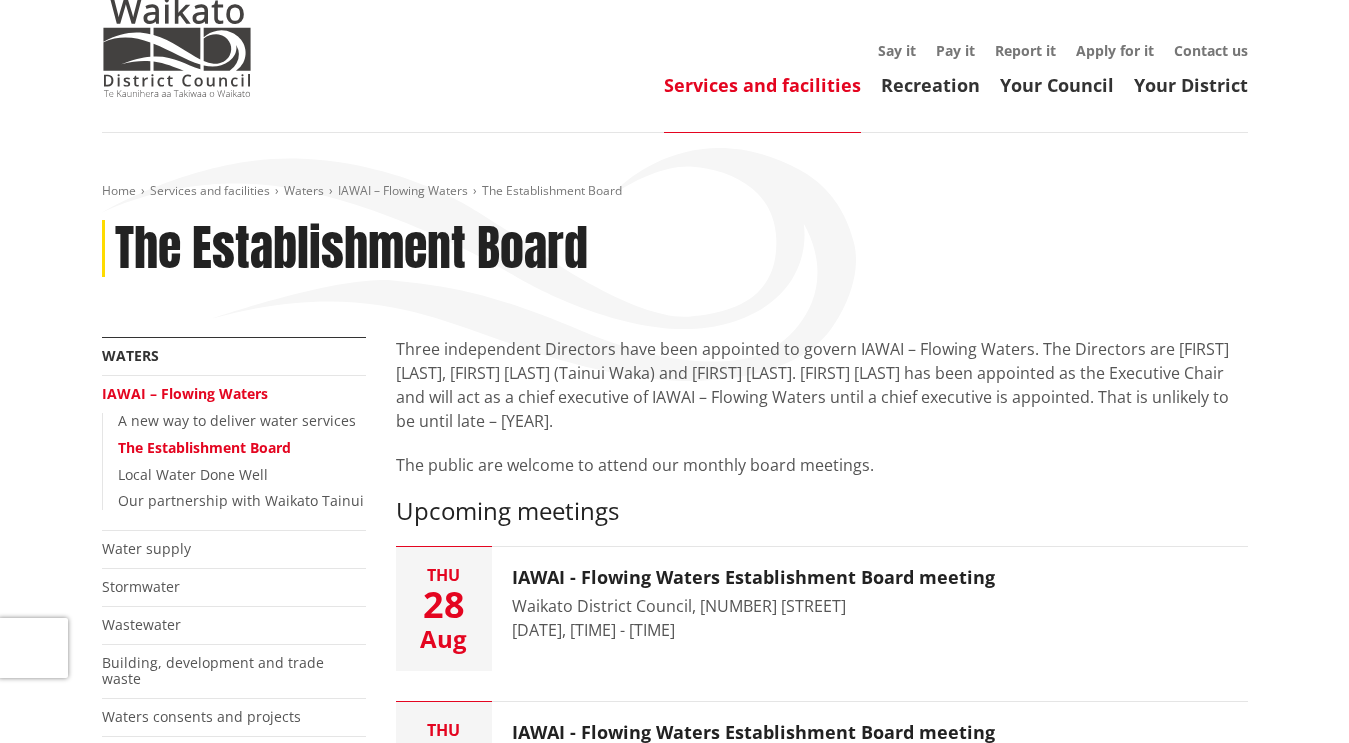 scroll, scrollTop: 65, scrollLeft: 0, axis: vertical 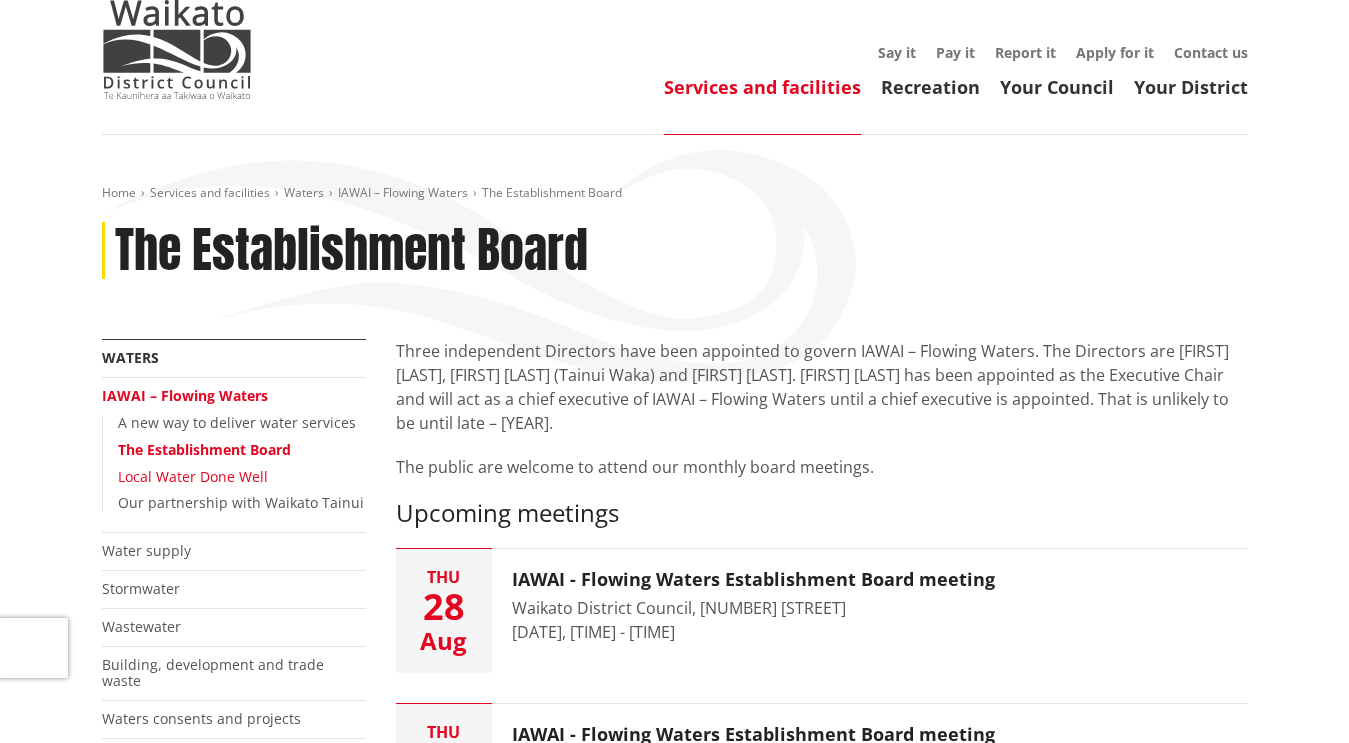click on "Local Water Done Well" at bounding box center [193, 476] 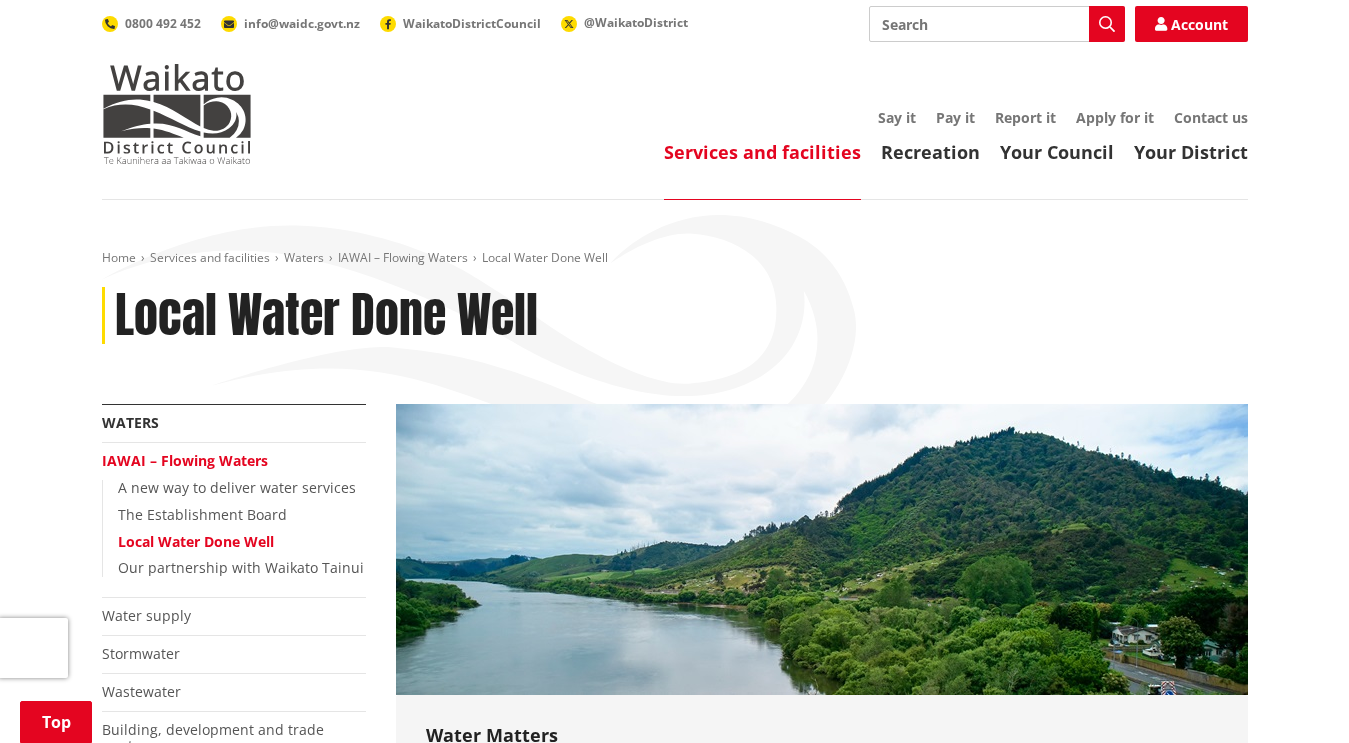 scroll, scrollTop: 387, scrollLeft: 0, axis: vertical 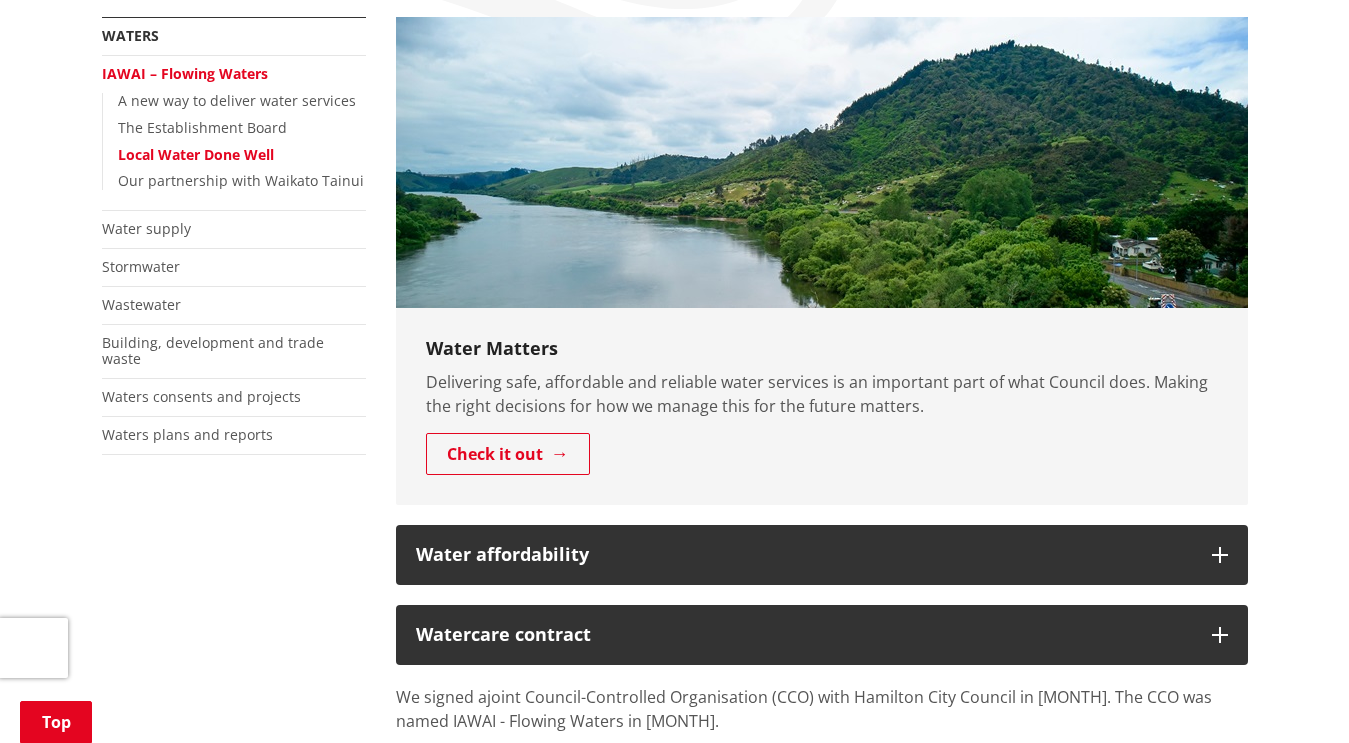 click on "Local Water Done Well" at bounding box center (196, 154) 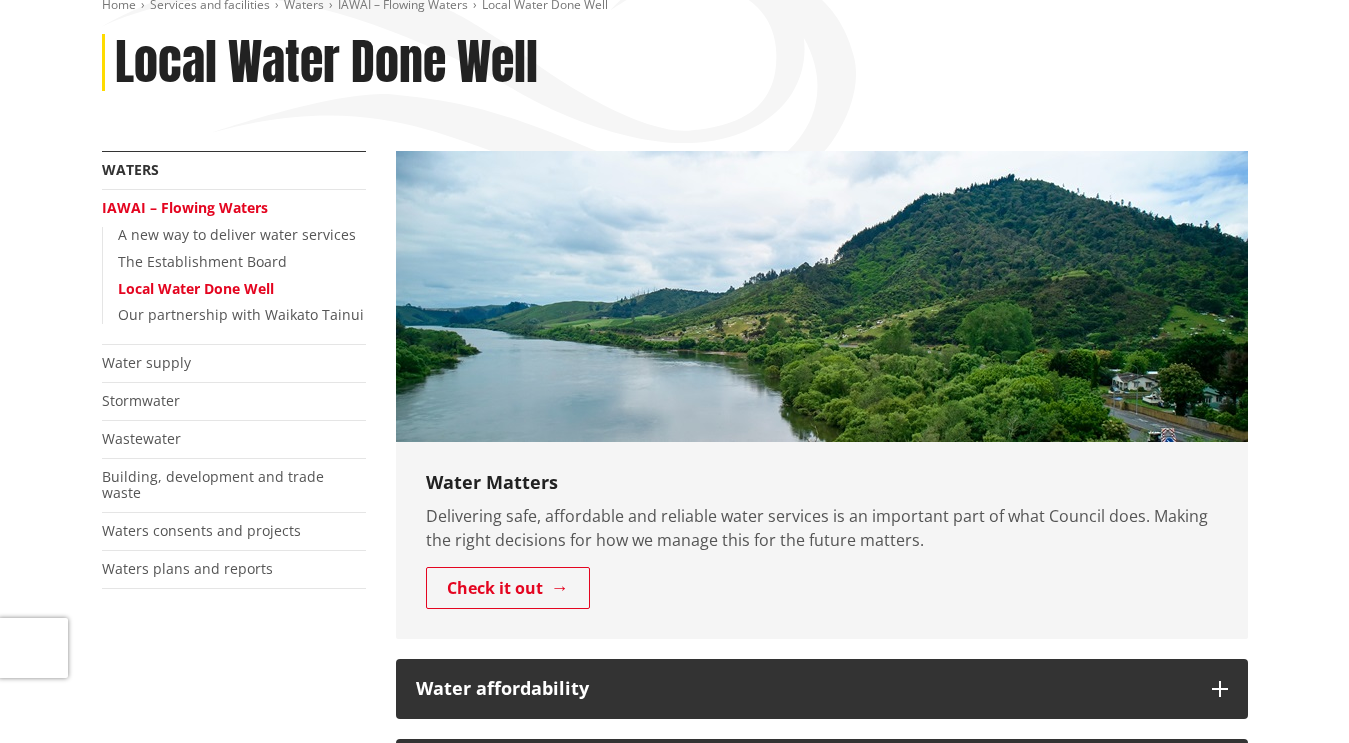 scroll, scrollTop: 334, scrollLeft: 0, axis: vertical 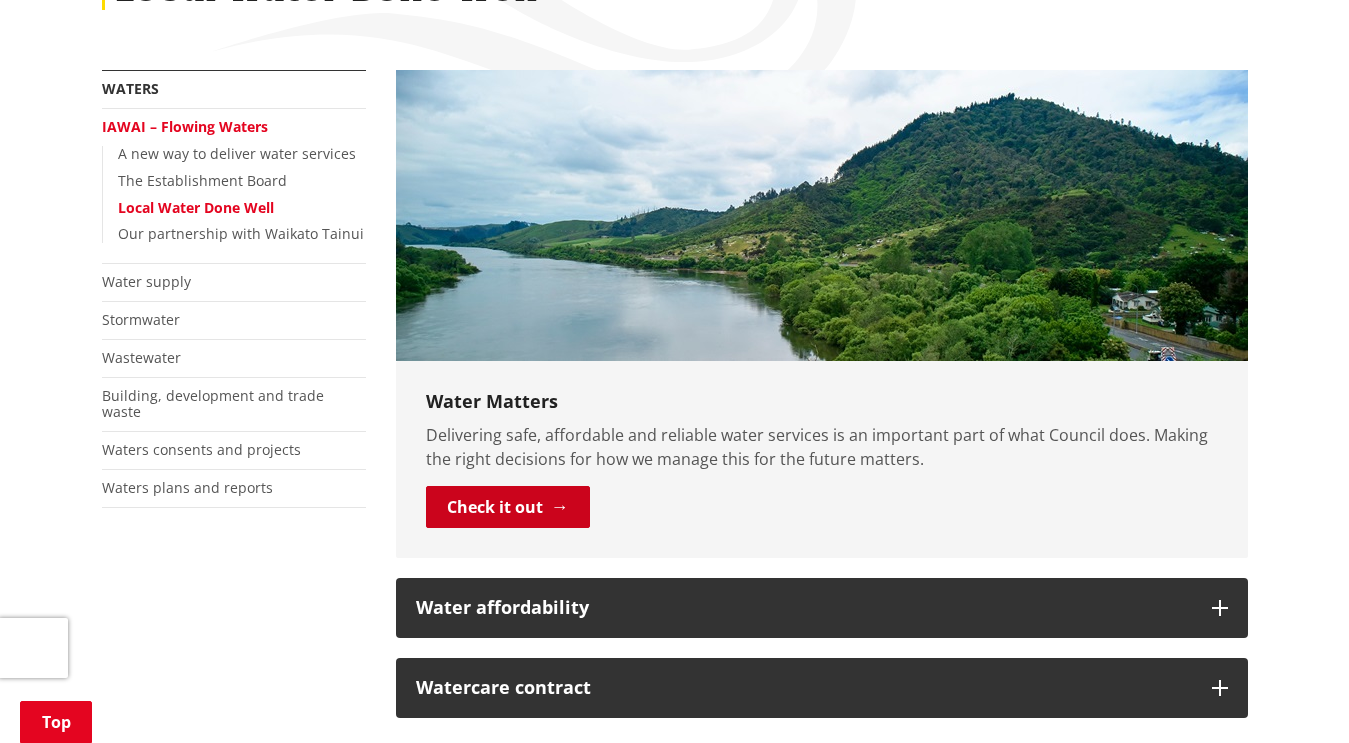 click on "Check it out" at bounding box center [508, 507] 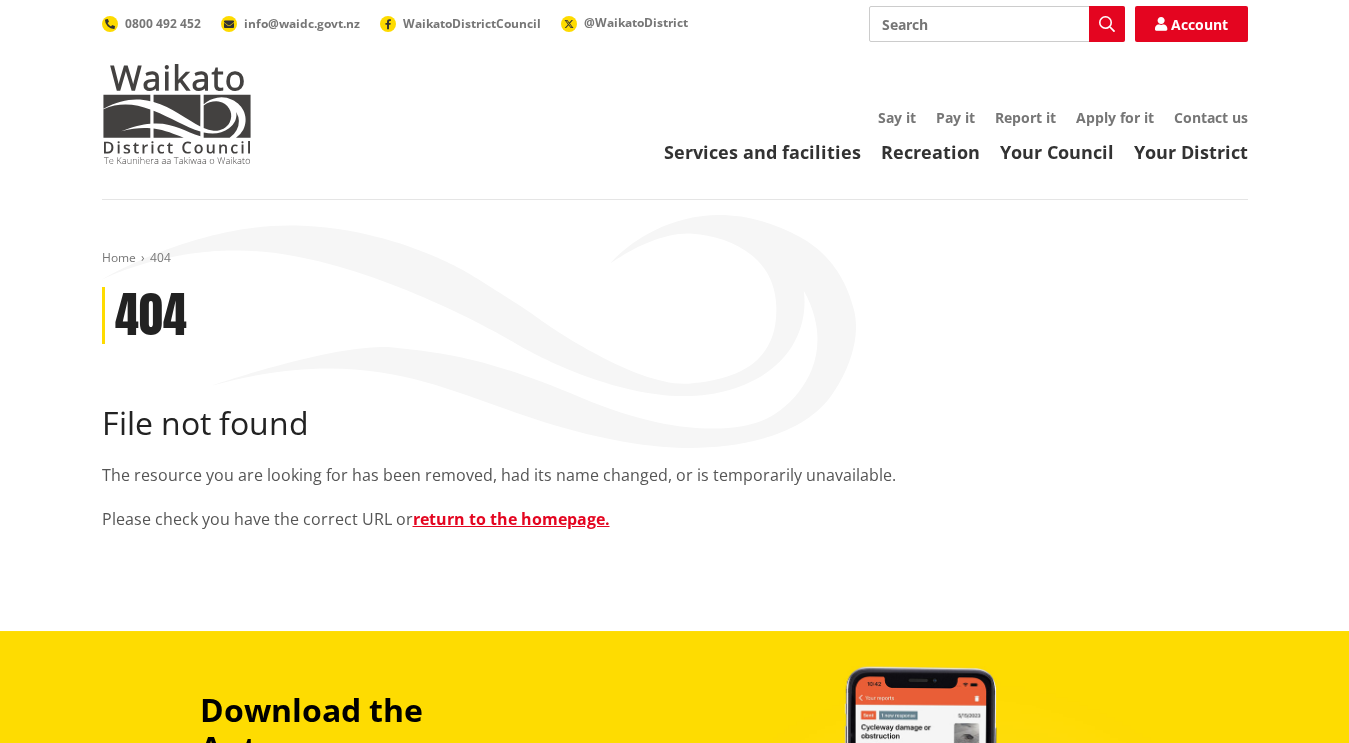 scroll, scrollTop: 0, scrollLeft: 0, axis: both 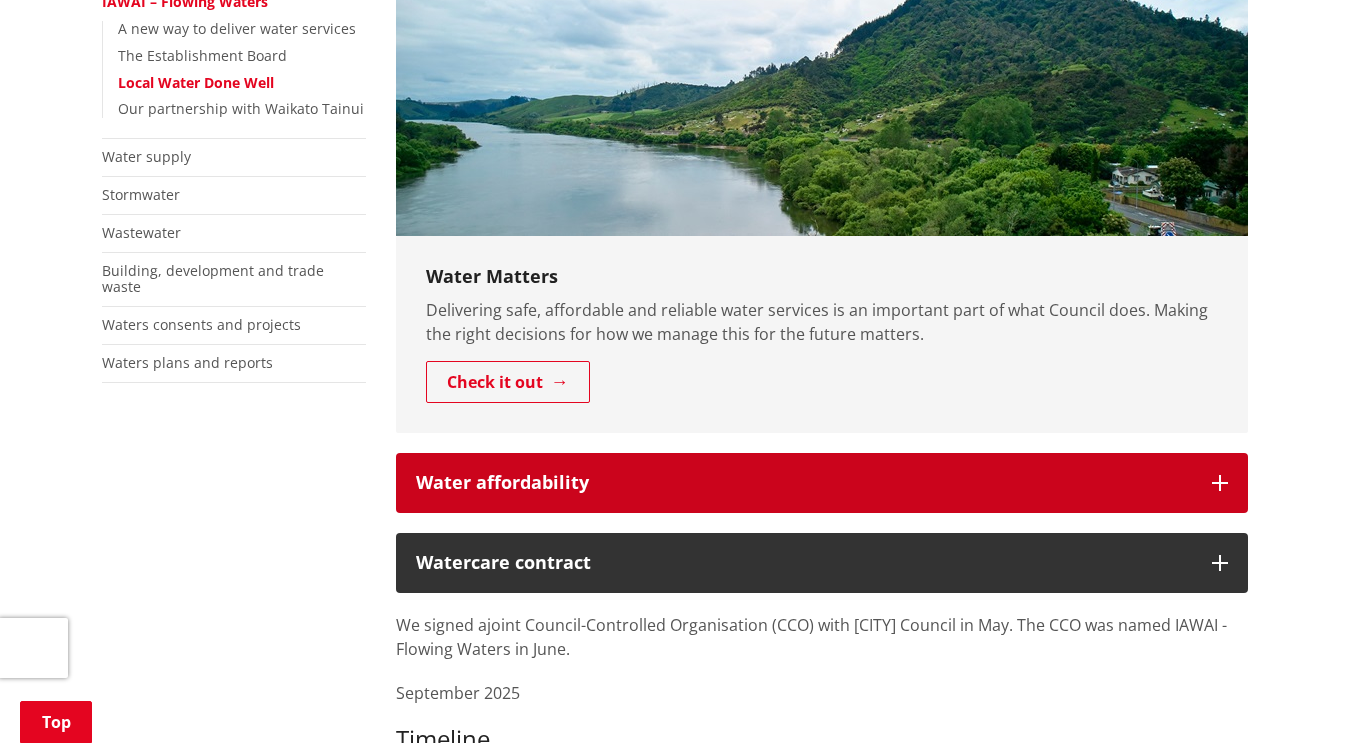 click on "Water affordability" at bounding box center (804, 483) 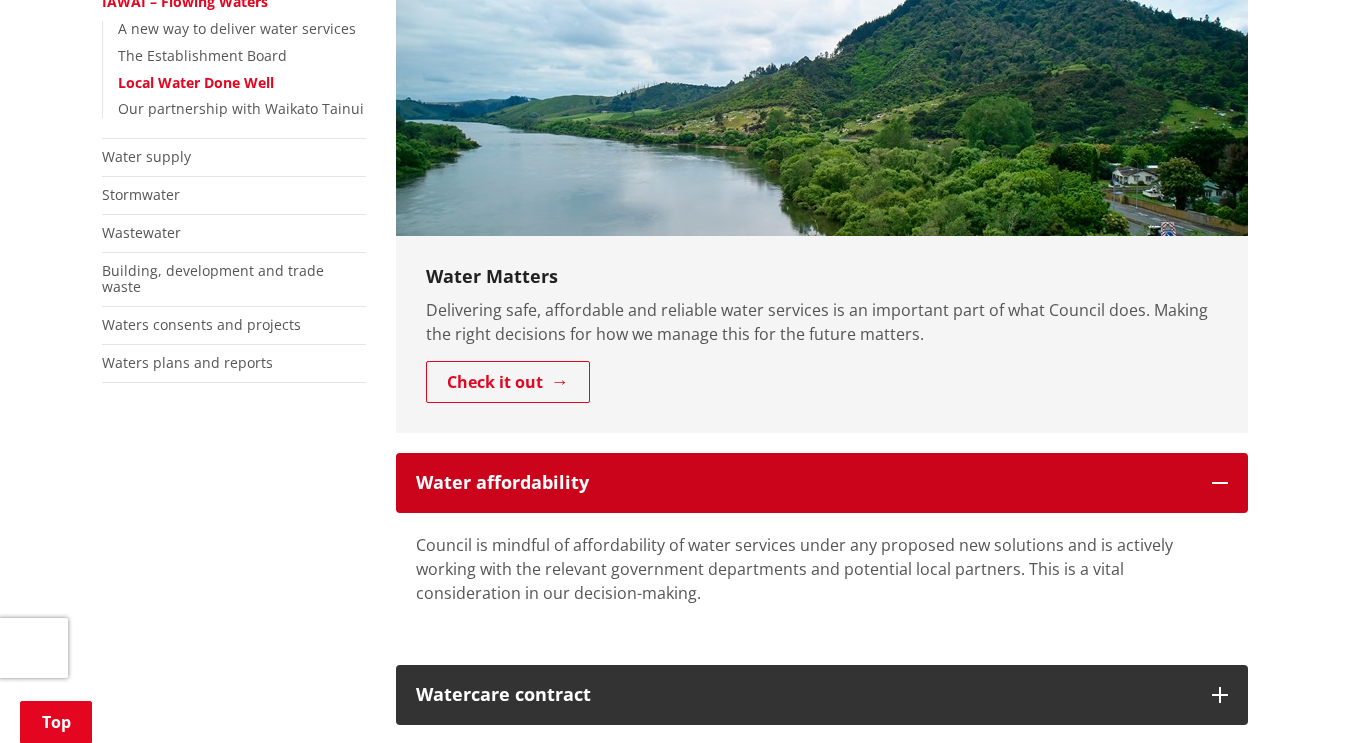 click on "Water affordability" at bounding box center (804, 483) 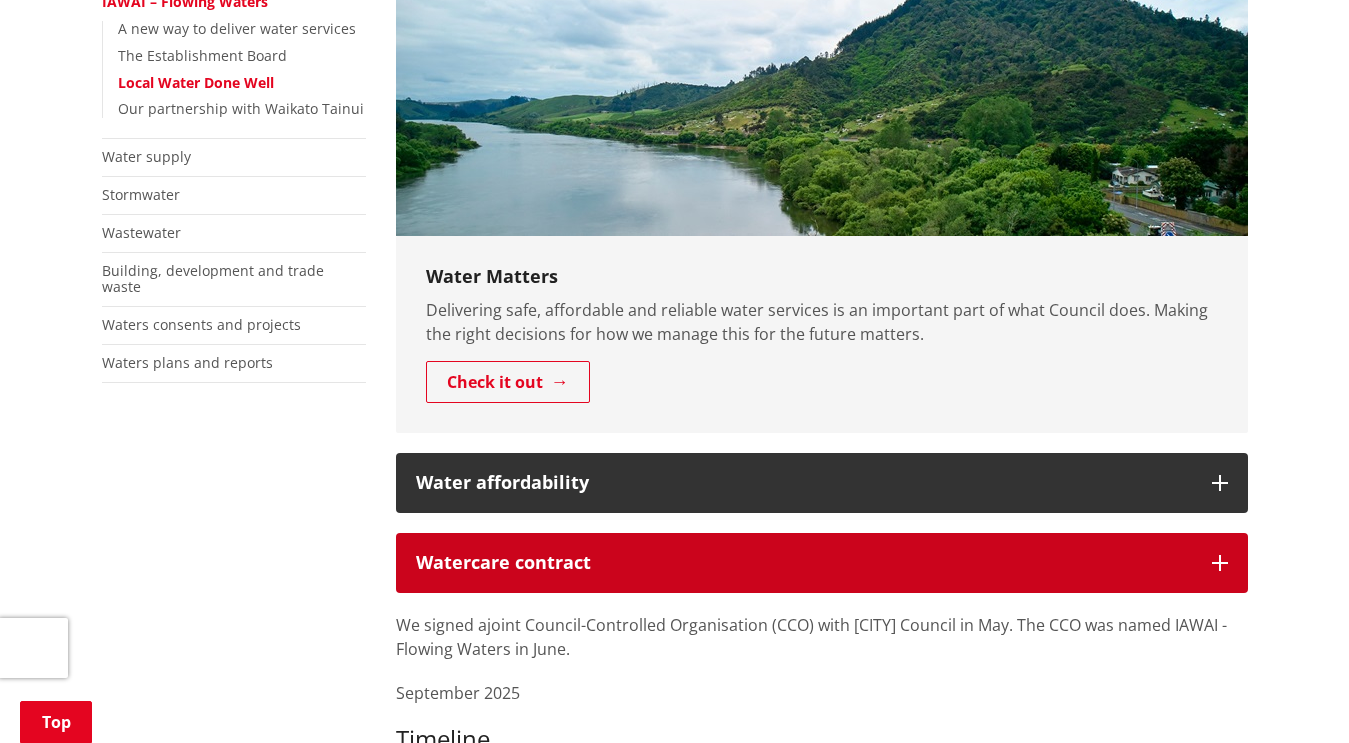 click on "Watercare contract" at bounding box center [804, 563] 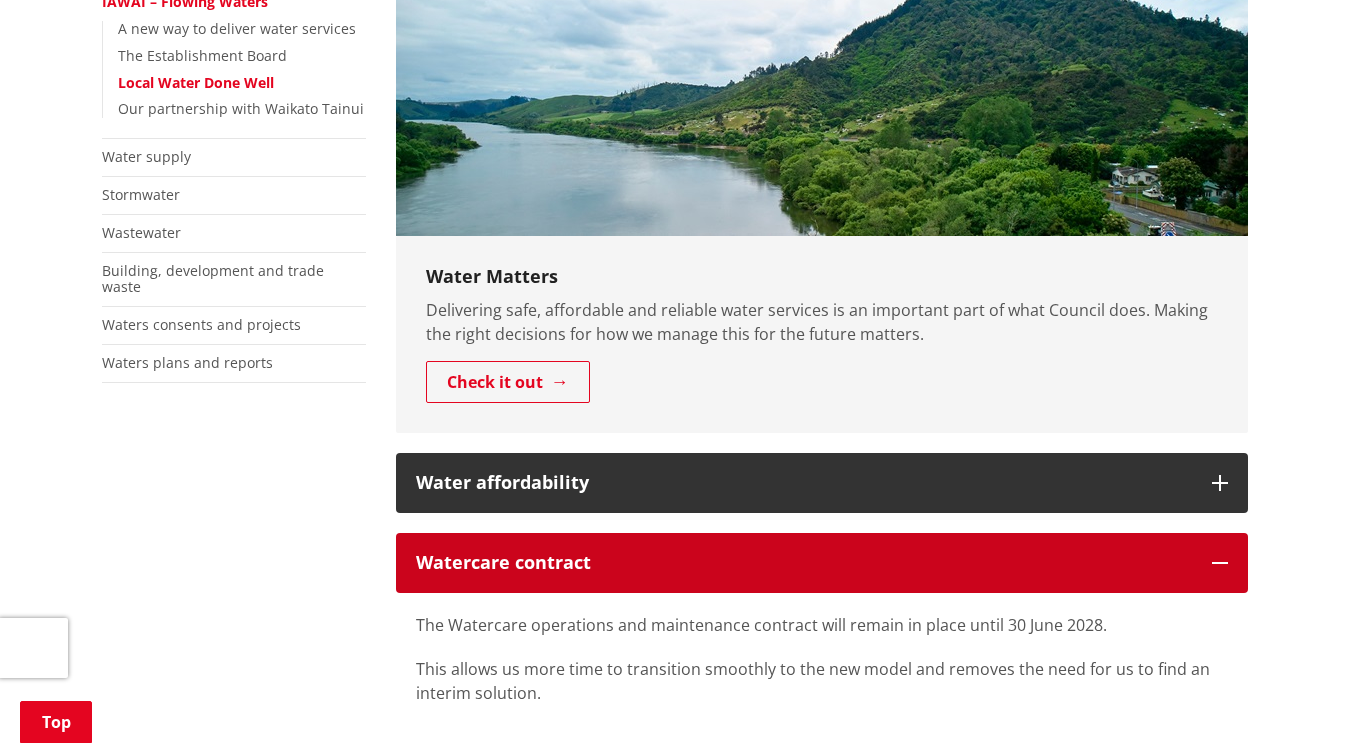 click on "Watercare contract" at bounding box center (804, 563) 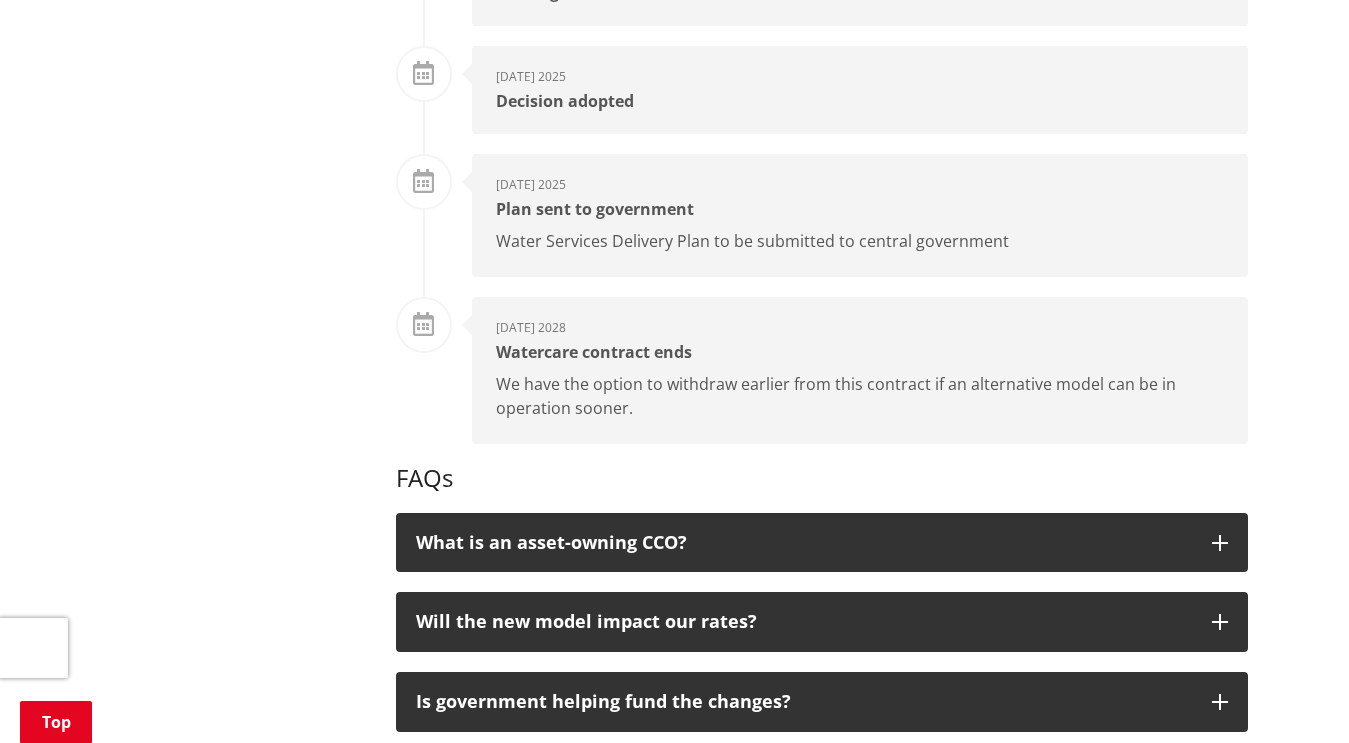 scroll, scrollTop: 1684, scrollLeft: 0, axis: vertical 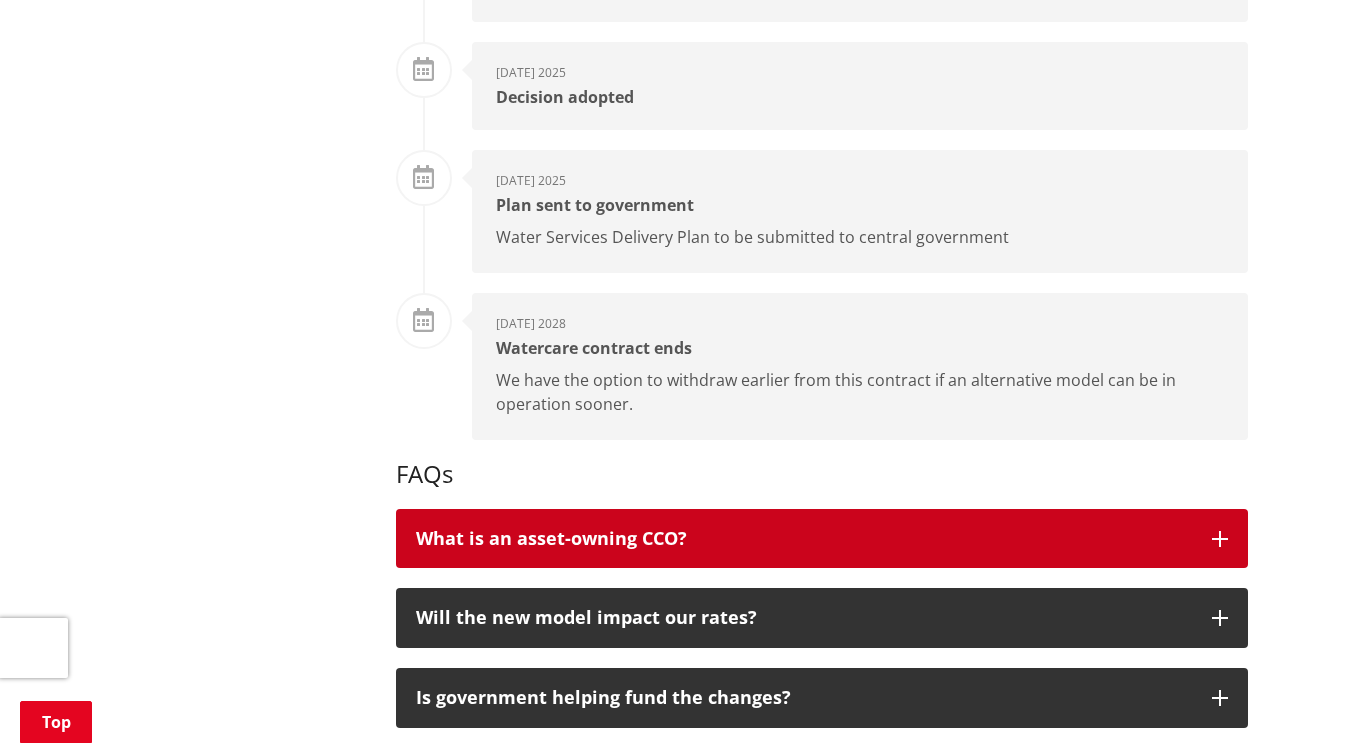 click on "What is an asset-owning CCO?" at bounding box center [804, 539] 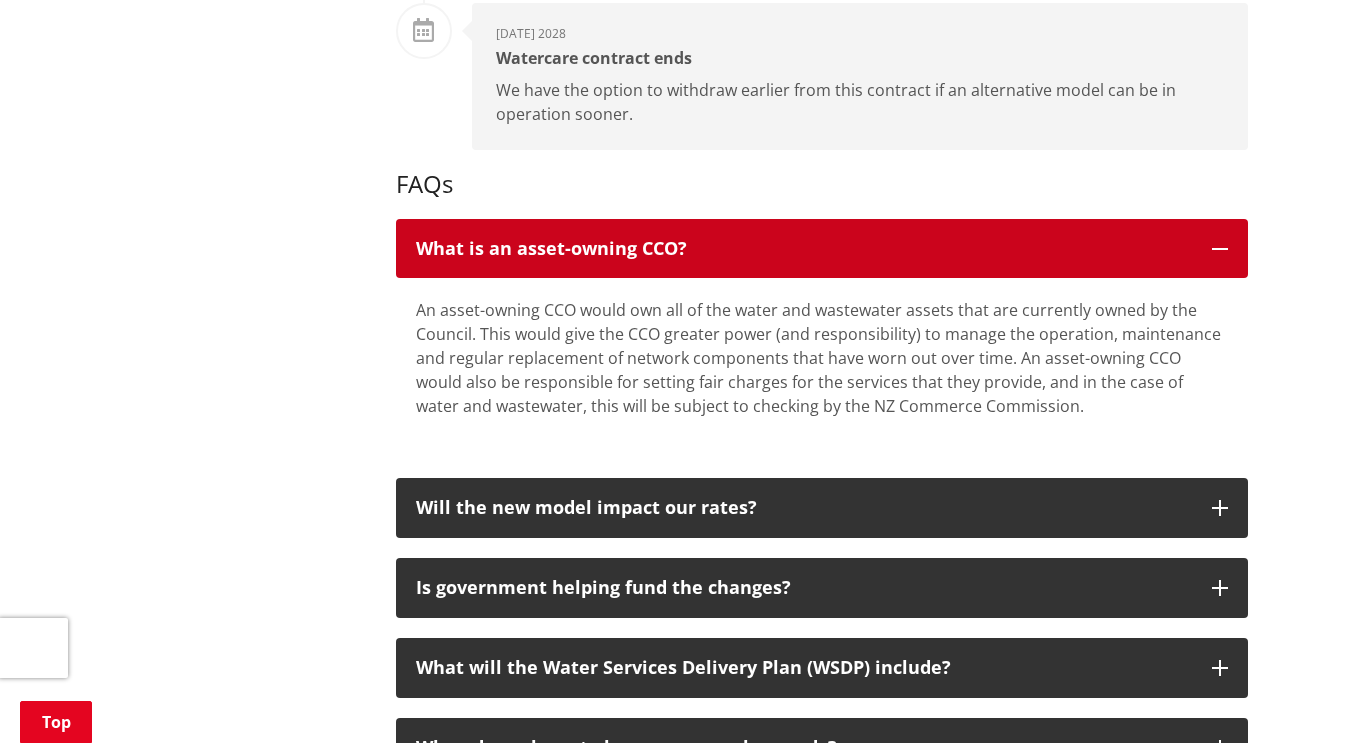 scroll, scrollTop: 2054, scrollLeft: 0, axis: vertical 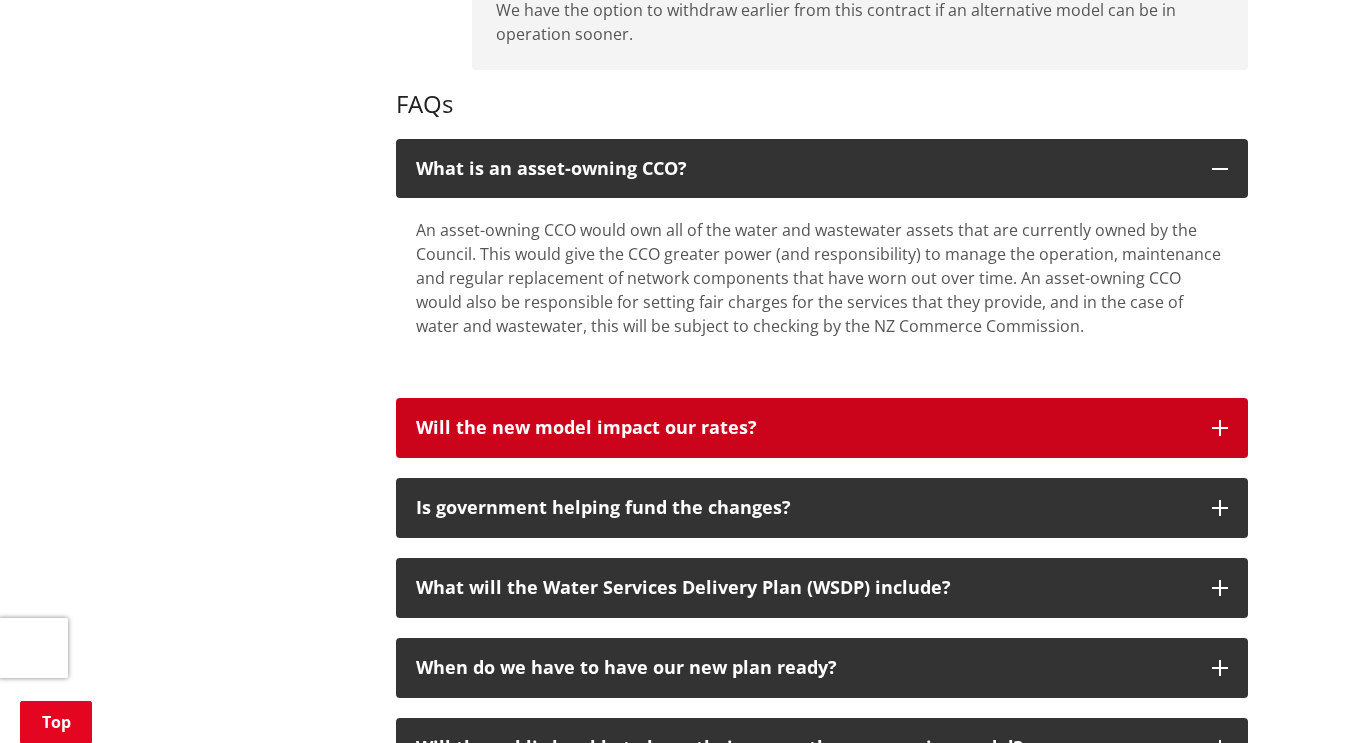 click on "Will the new model impact our rates?" at bounding box center (804, 428) 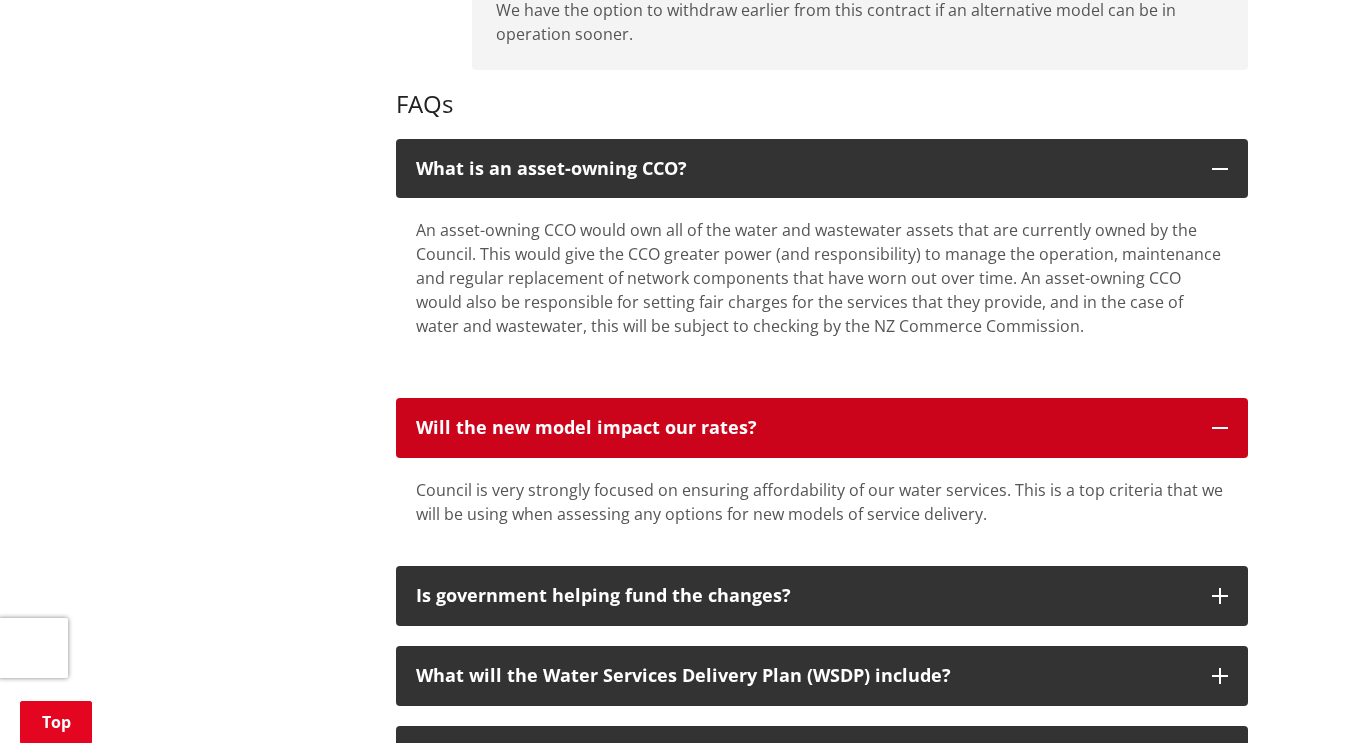 click on "Will the new model impact our rates?" at bounding box center [804, 428] 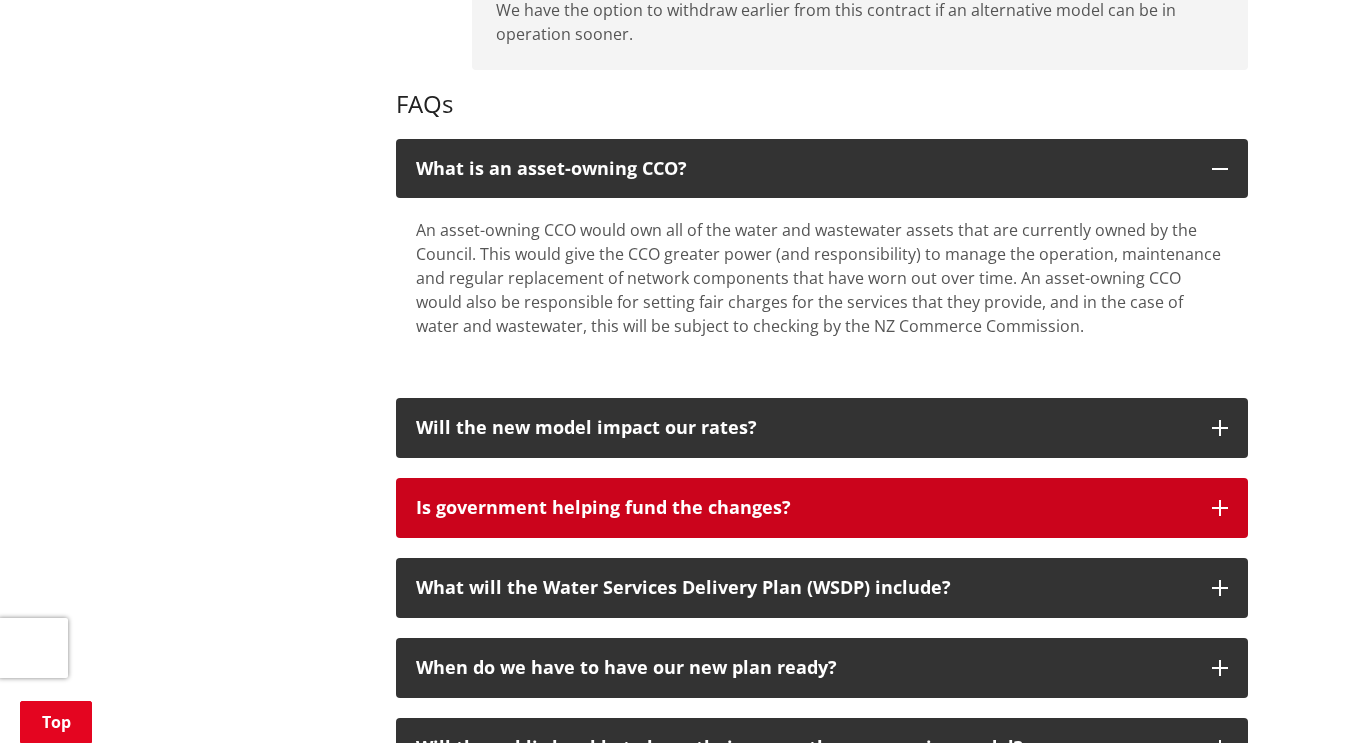 click on "Is government helping fund the changes?" at bounding box center [804, 508] 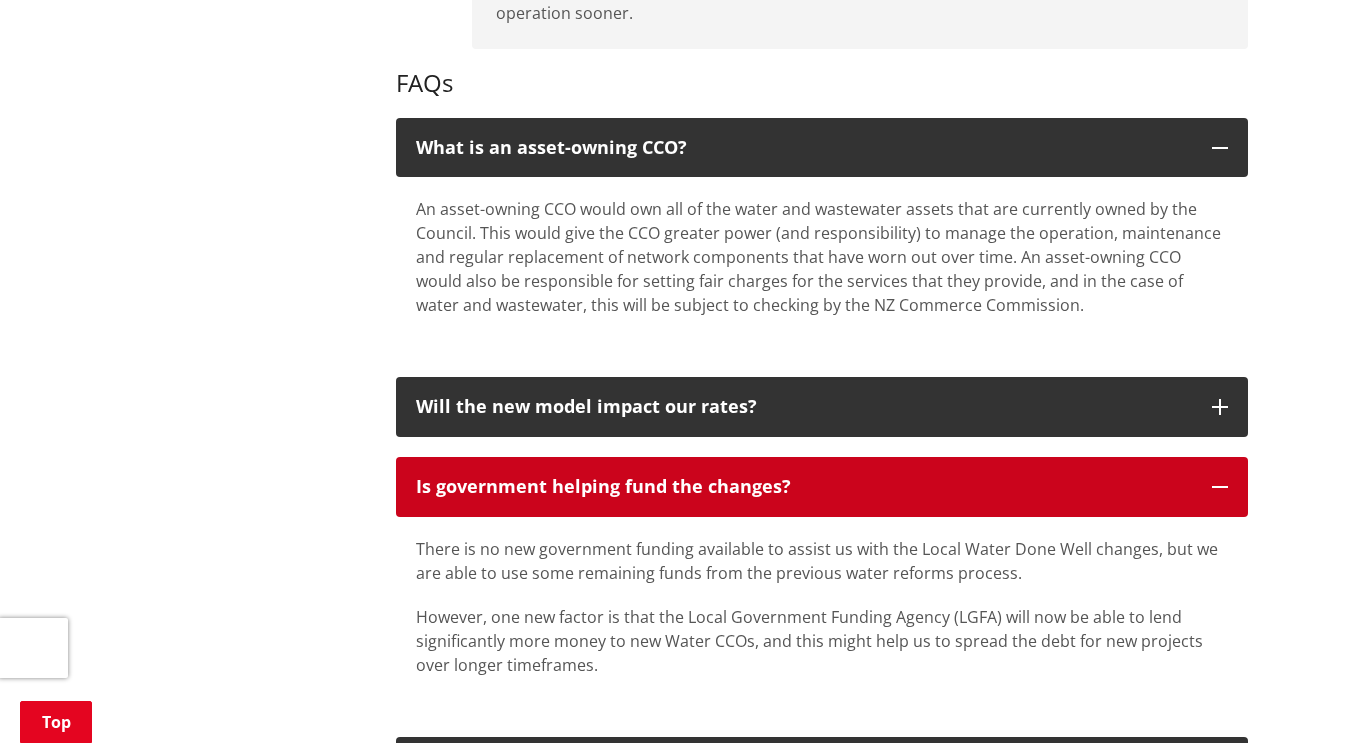 scroll, scrollTop: 2123, scrollLeft: 0, axis: vertical 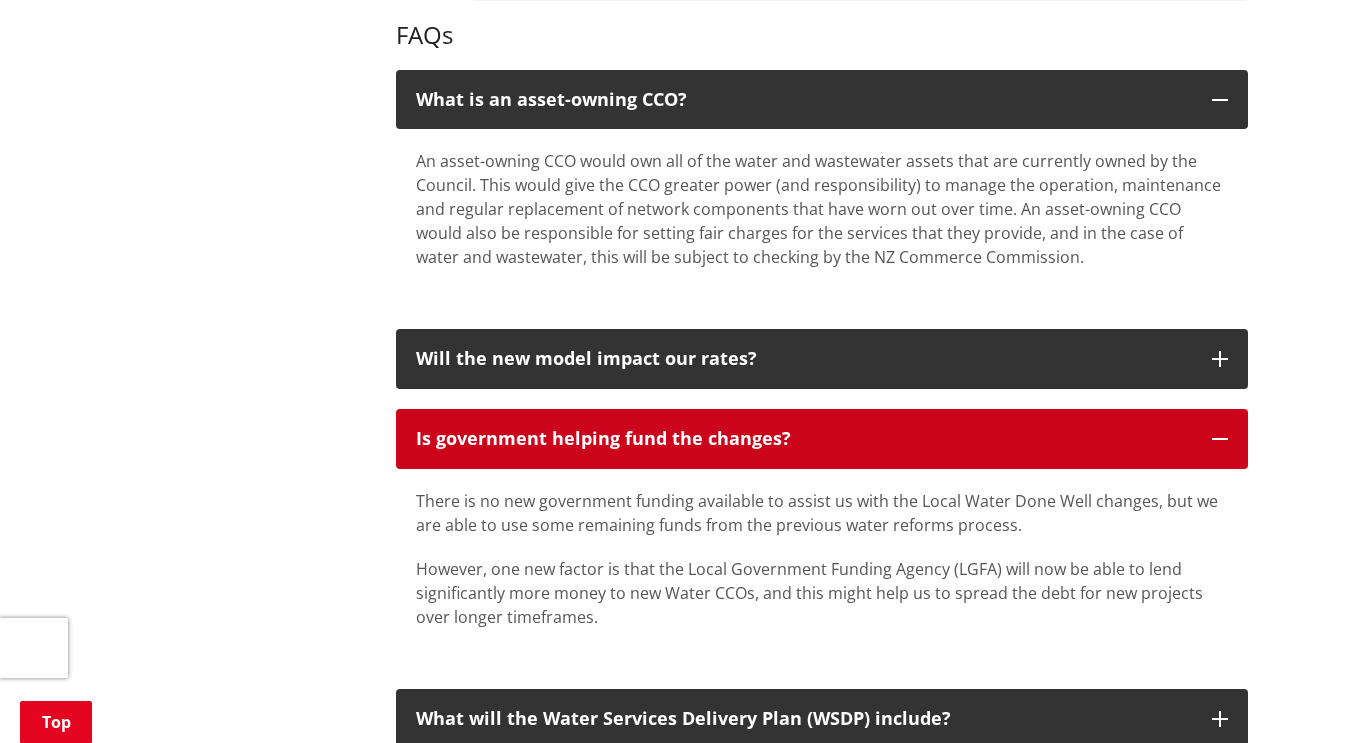 click on "Is government helping fund the changes?" at bounding box center (822, 439) 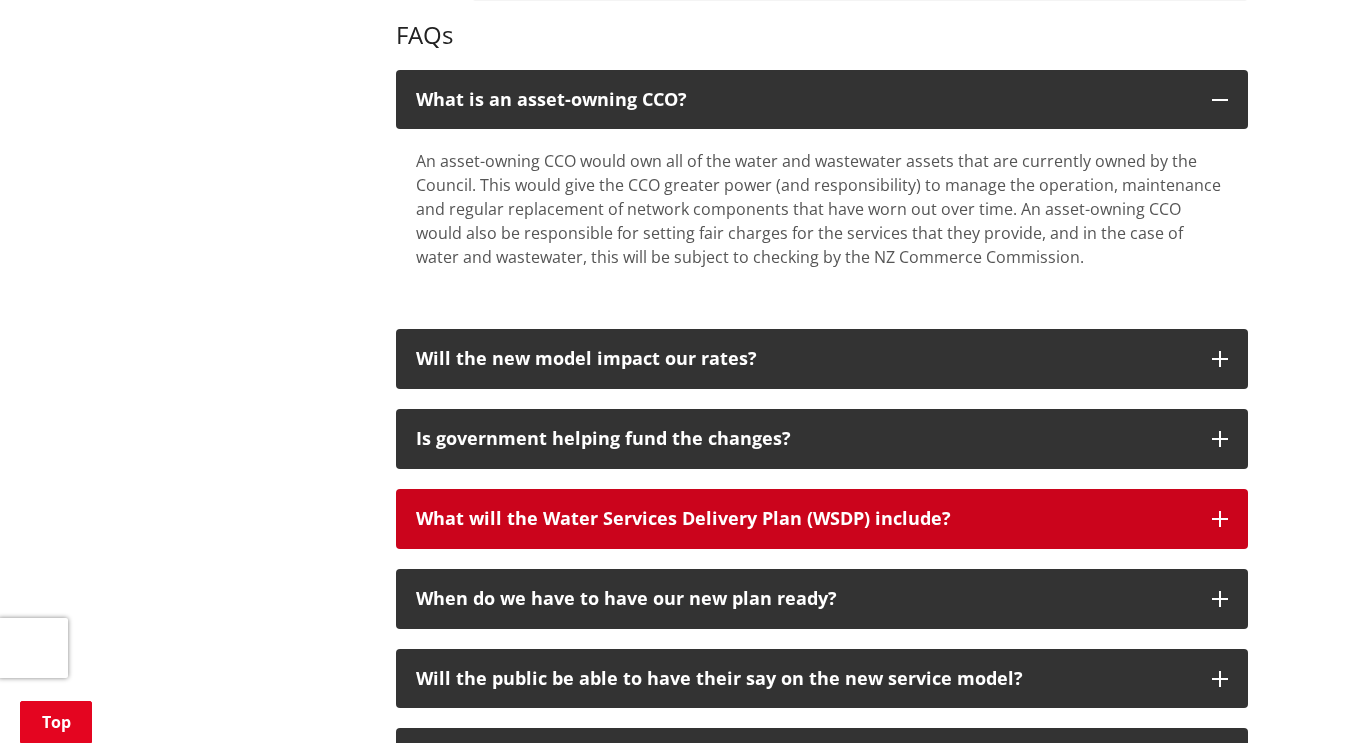 click on "What will the Water Services Delivery Plan (WSDP) include?" at bounding box center (804, 519) 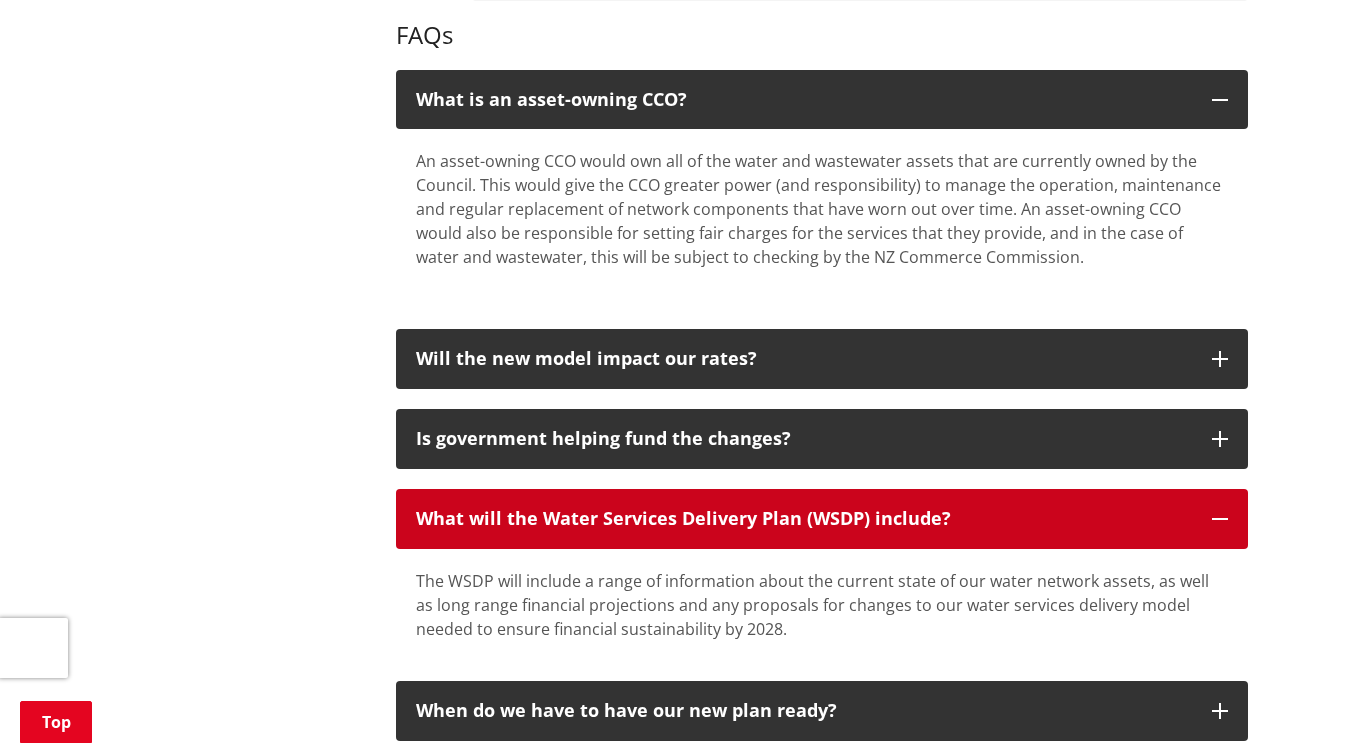 click on "What will the Water Services Delivery Plan (WSDP) include?" at bounding box center [804, 519] 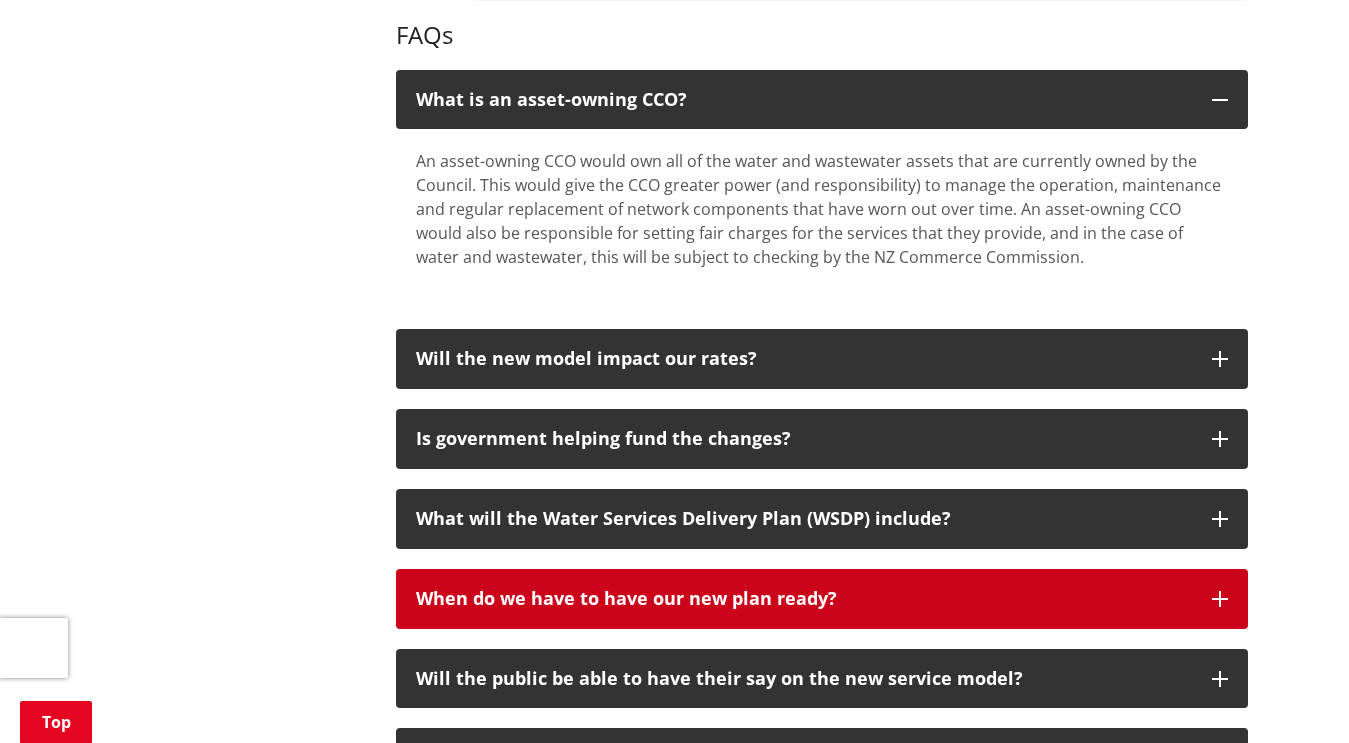 click on "When do we have to have our new plan ready?" at bounding box center (804, 599) 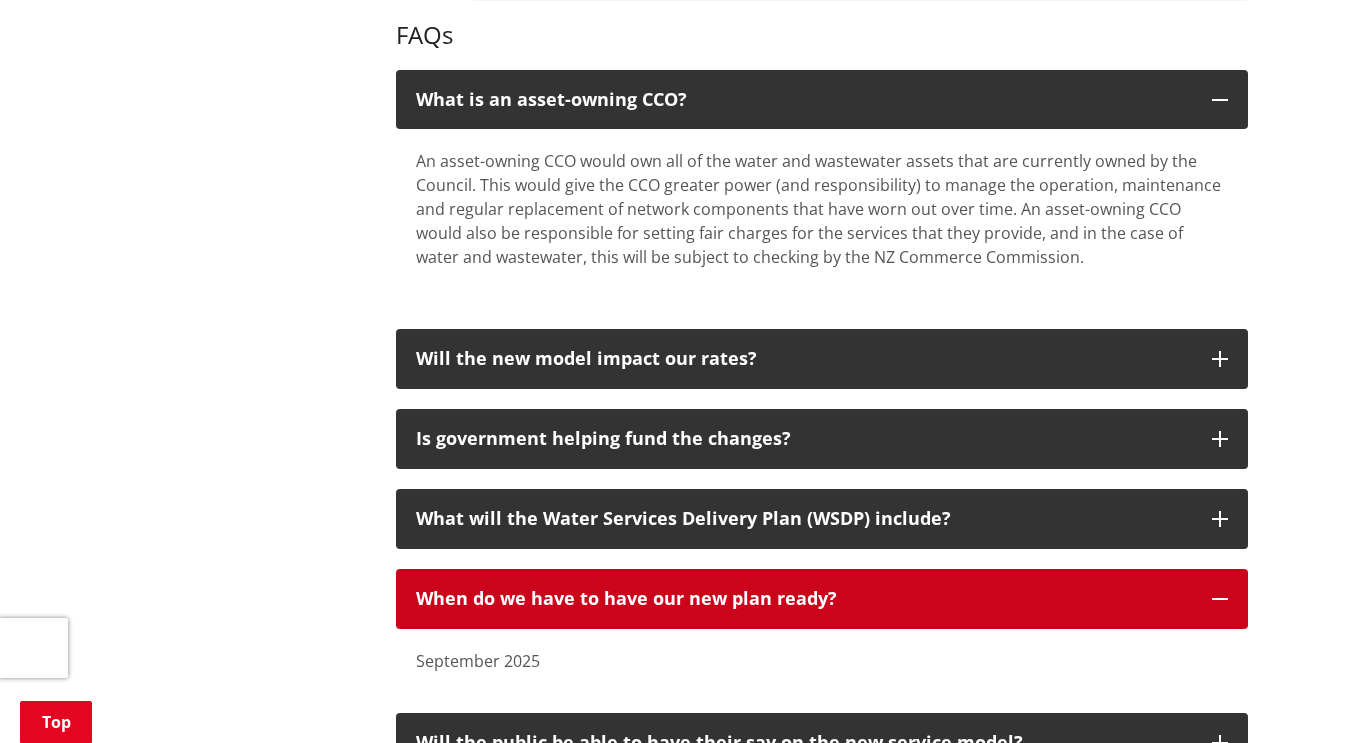 click on "When do we have to have our new plan ready?" at bounding box center [822, 599] 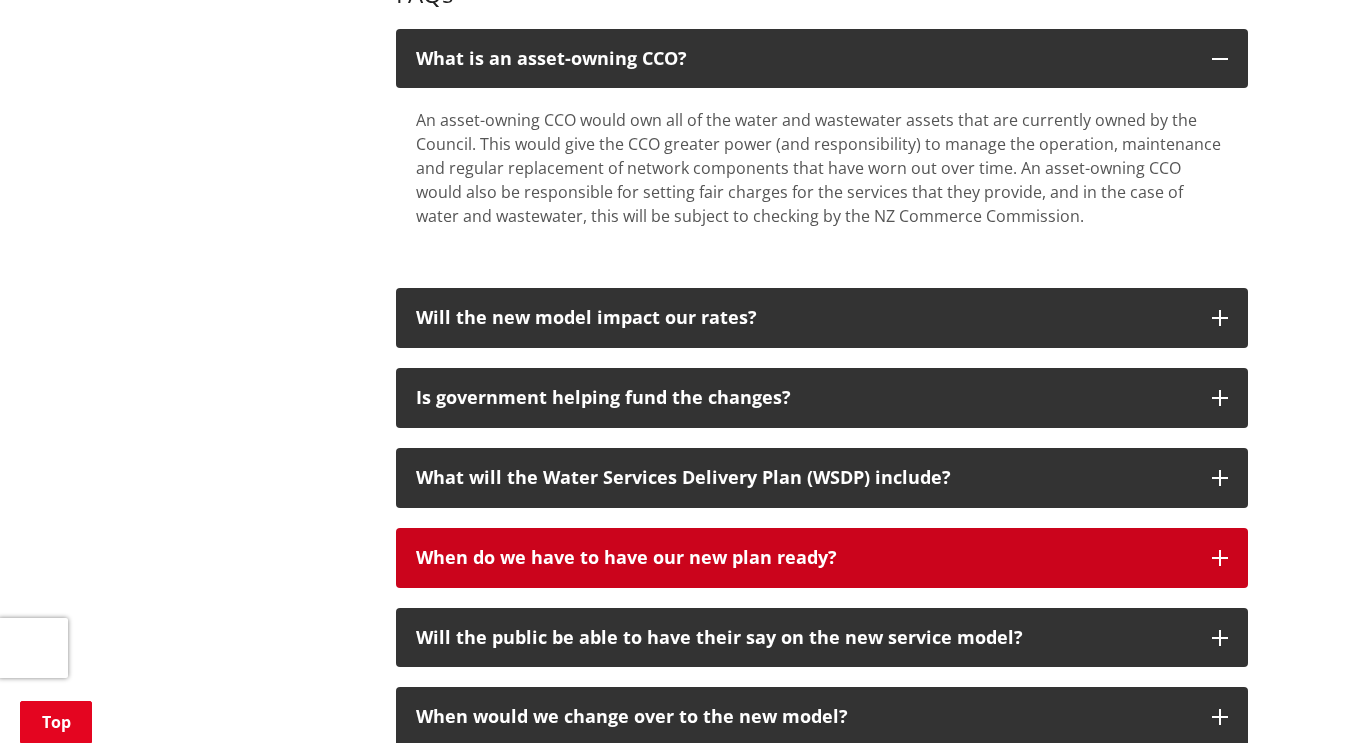 scroll, scrollTop: 2207, scrollLeft: 0, axis: vertical 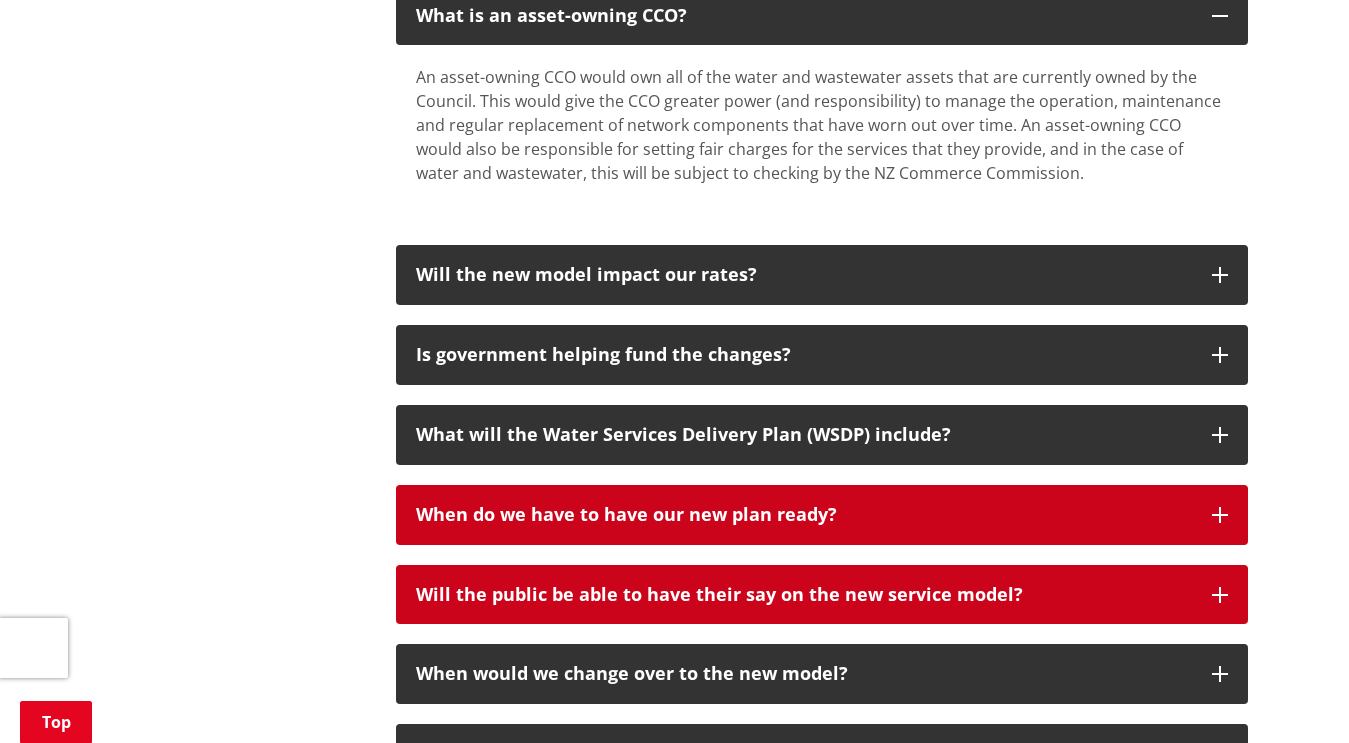 click on "Will the public be able to have their say on the new service model?" at bounding box center (804, 595) 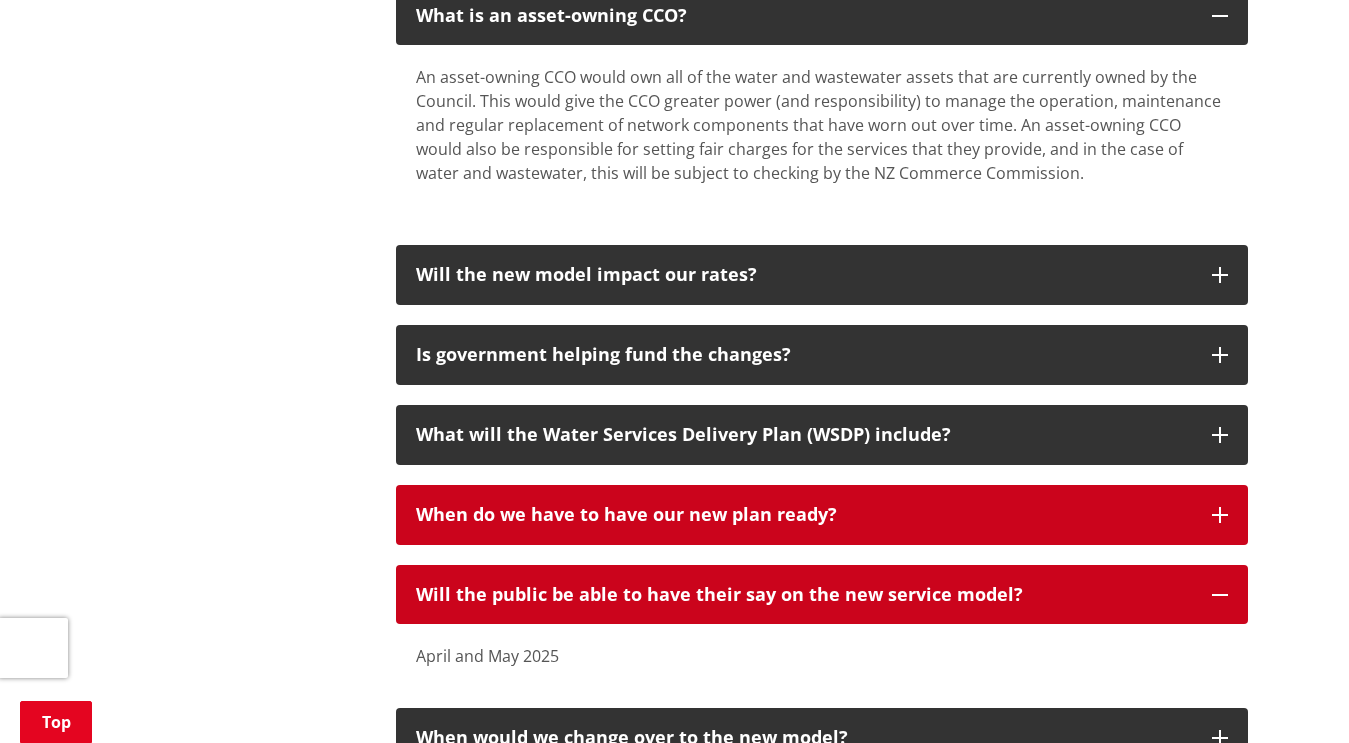 click on "Will the public be able to have their say on the new service model?" at bounding box center (804, 595) 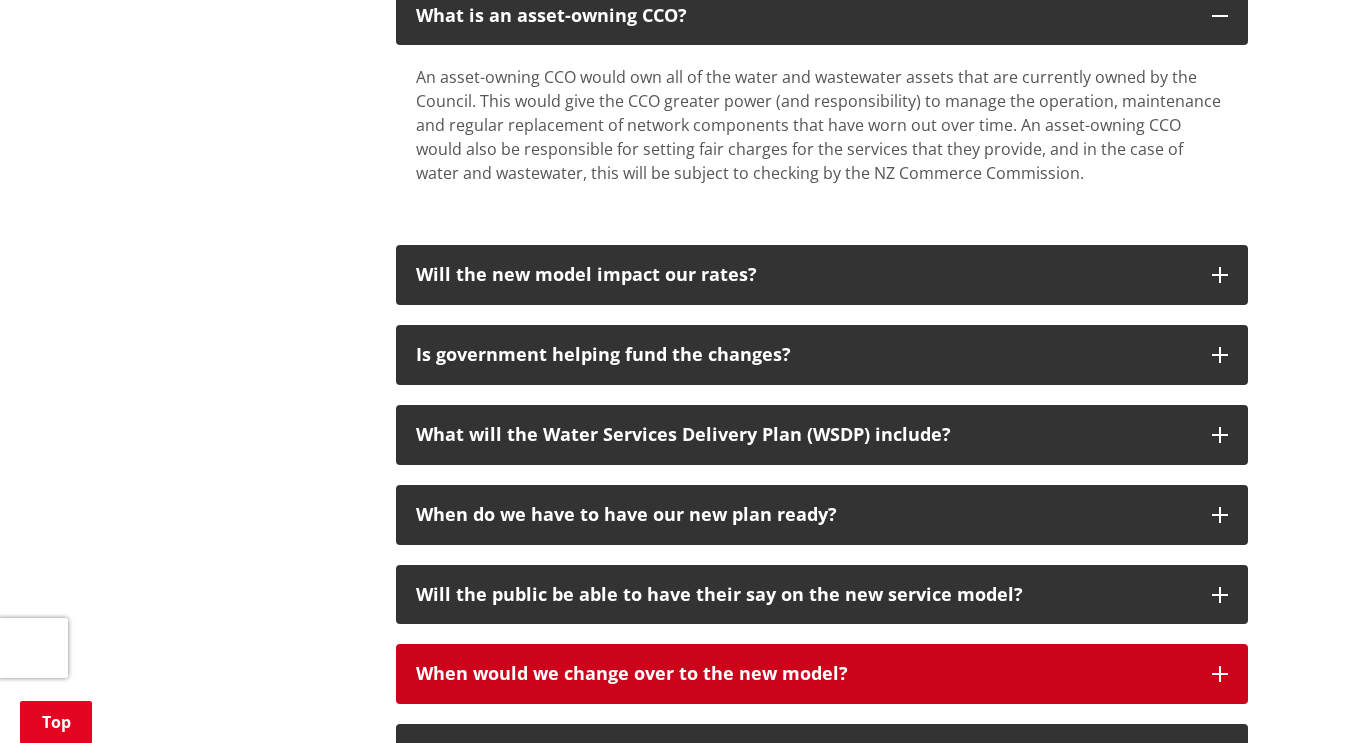 click on "When would we change over to the new model?" at bounding box center (822, 674) 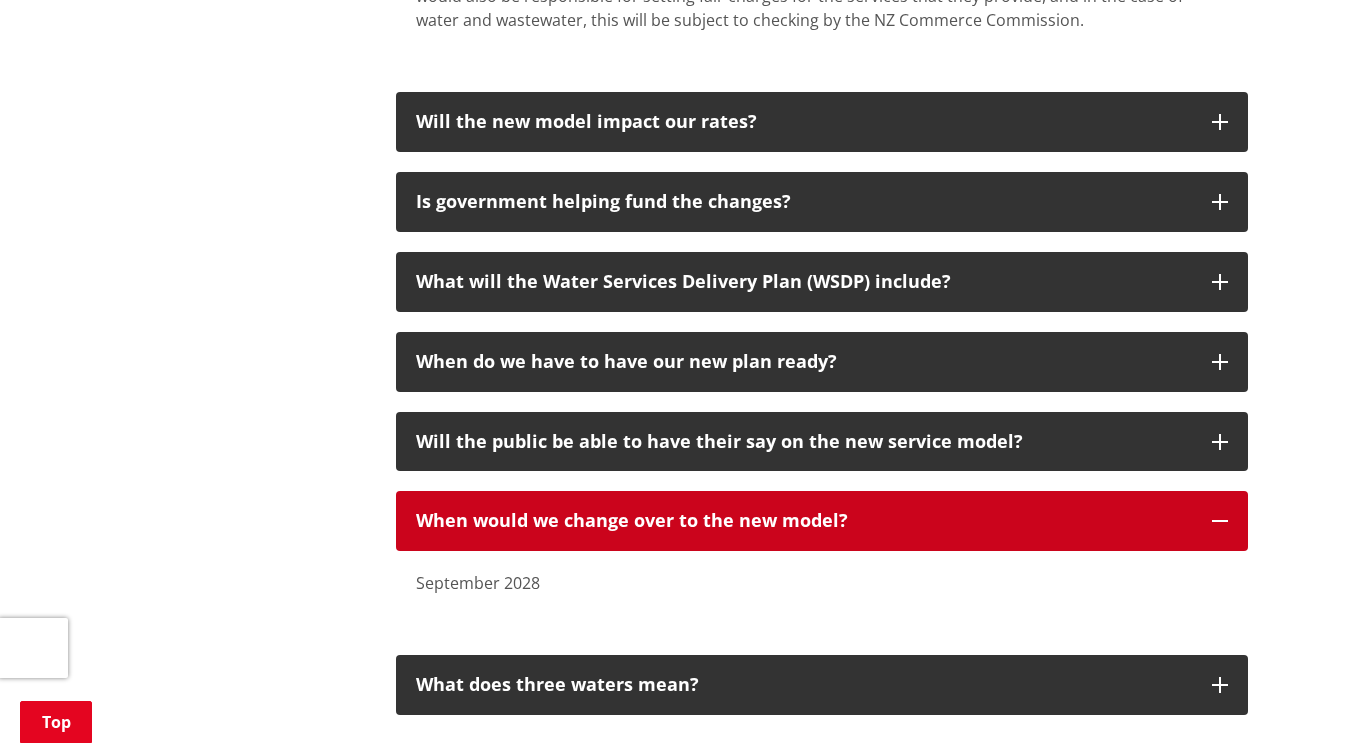 scroll, scrollTop: 2356, scrollLeft: 0, axis: vertical 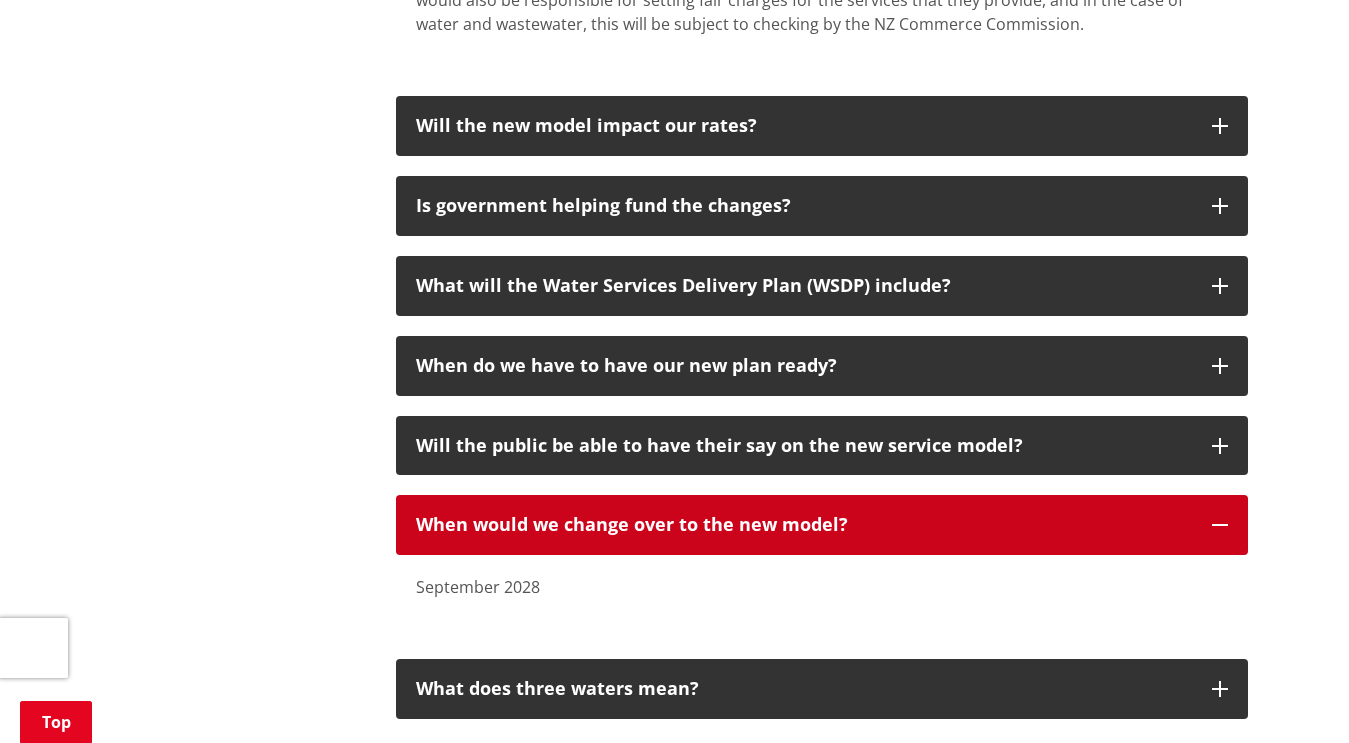 click on "When would we change over to the new model?" at bounding box center (822, 525) 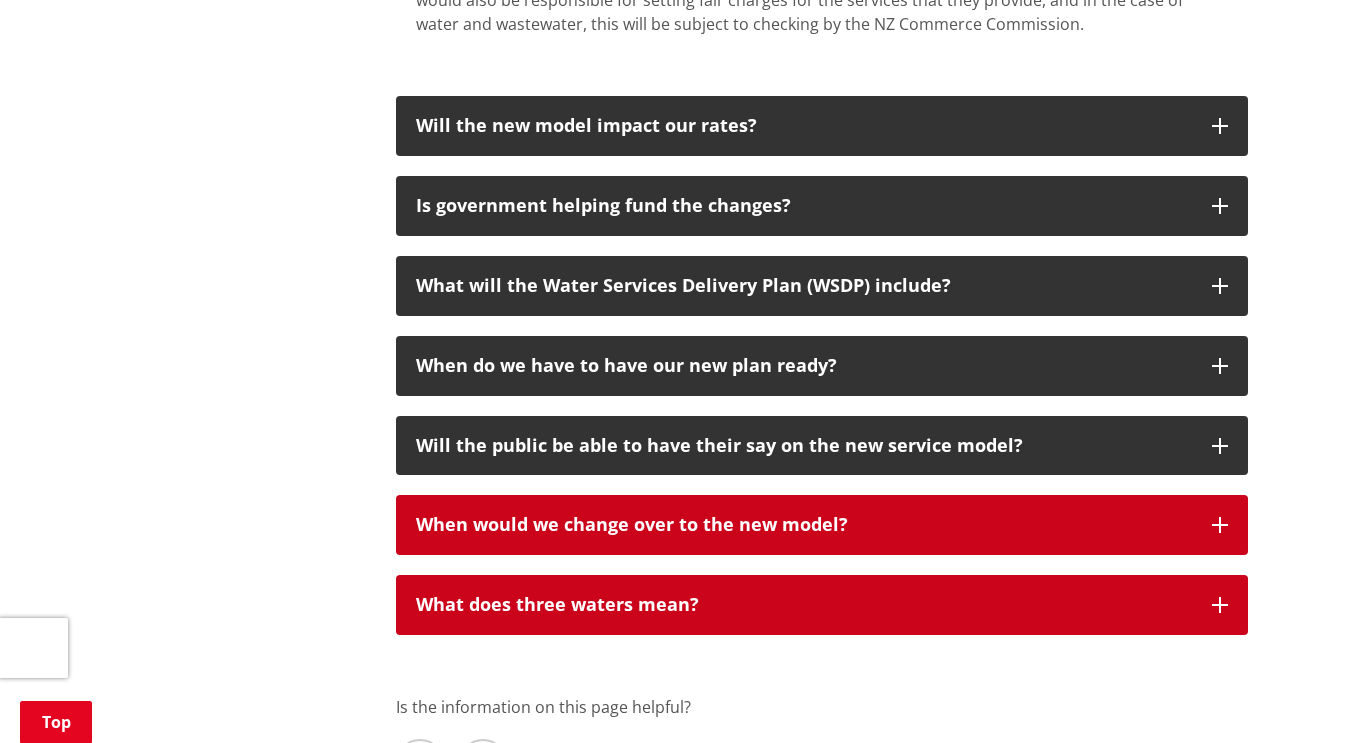 scroll, scrollTop: 2360, scrollLeft: 0, axis: vertical 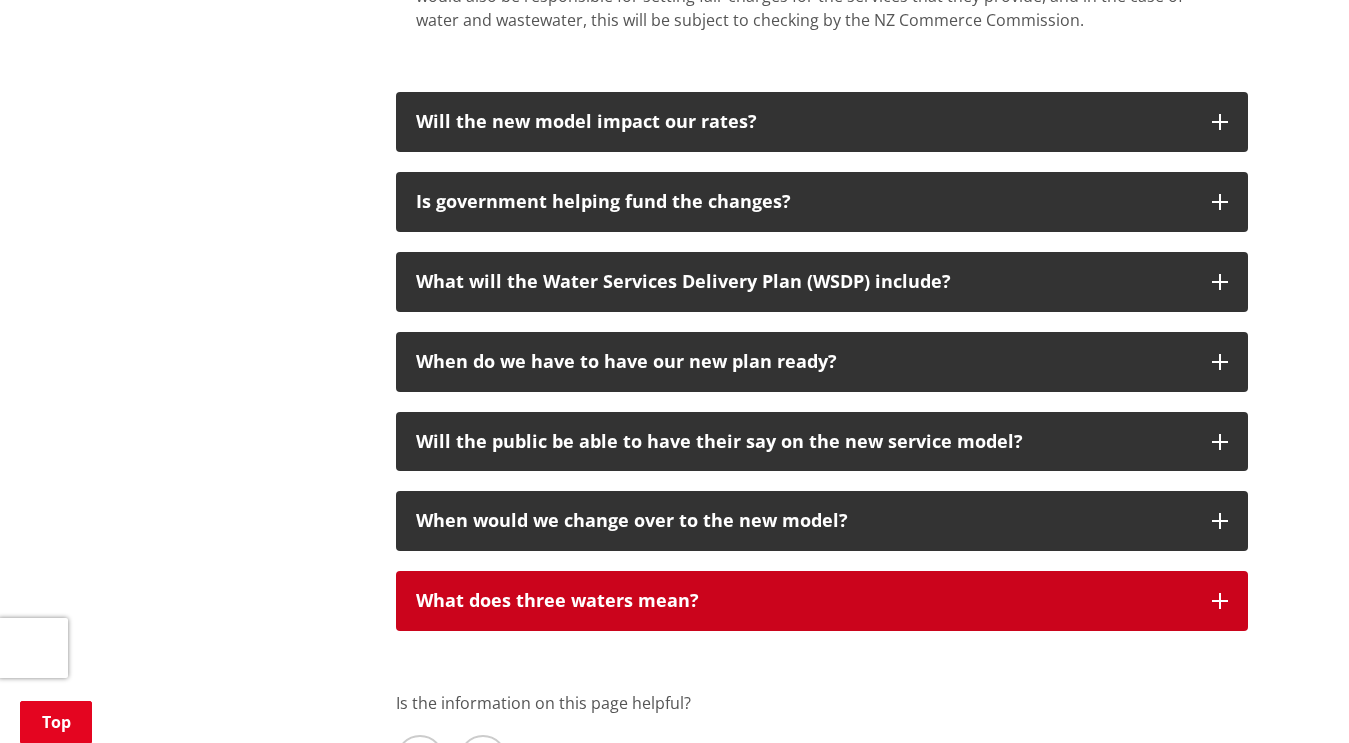 click on "What does three waters mean?" at bounding box center [822, 601] 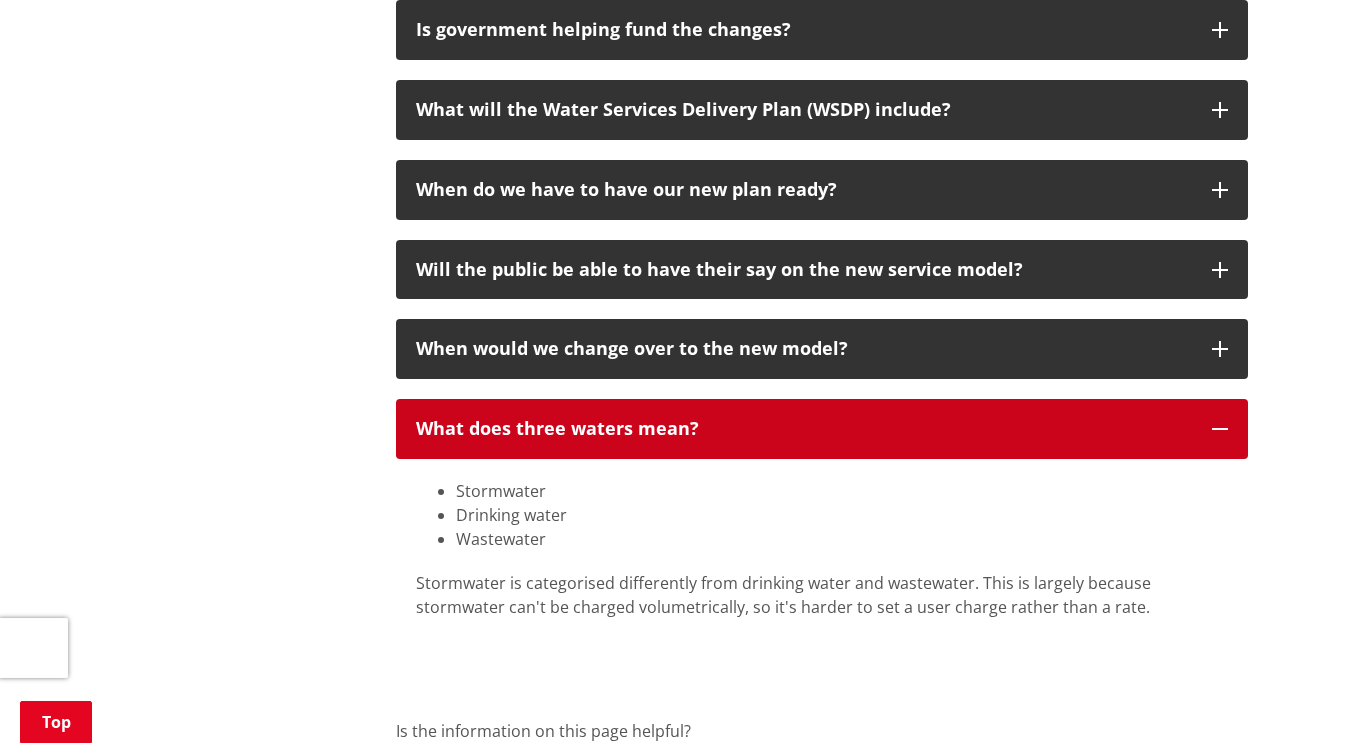 scroll, scrollTop: 2528, scrollLeft: 0, axis: vertical 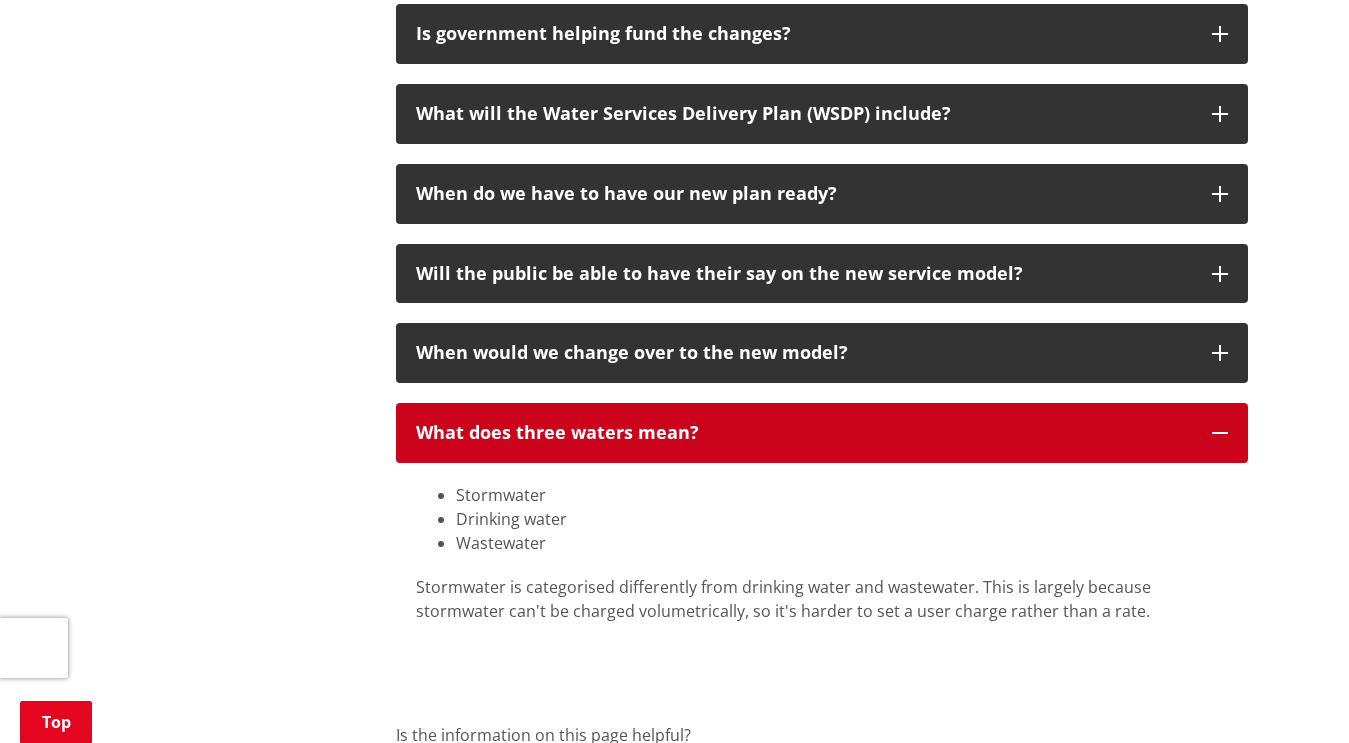 click on "What does three waters mean?" at bounding box center (822, 433) 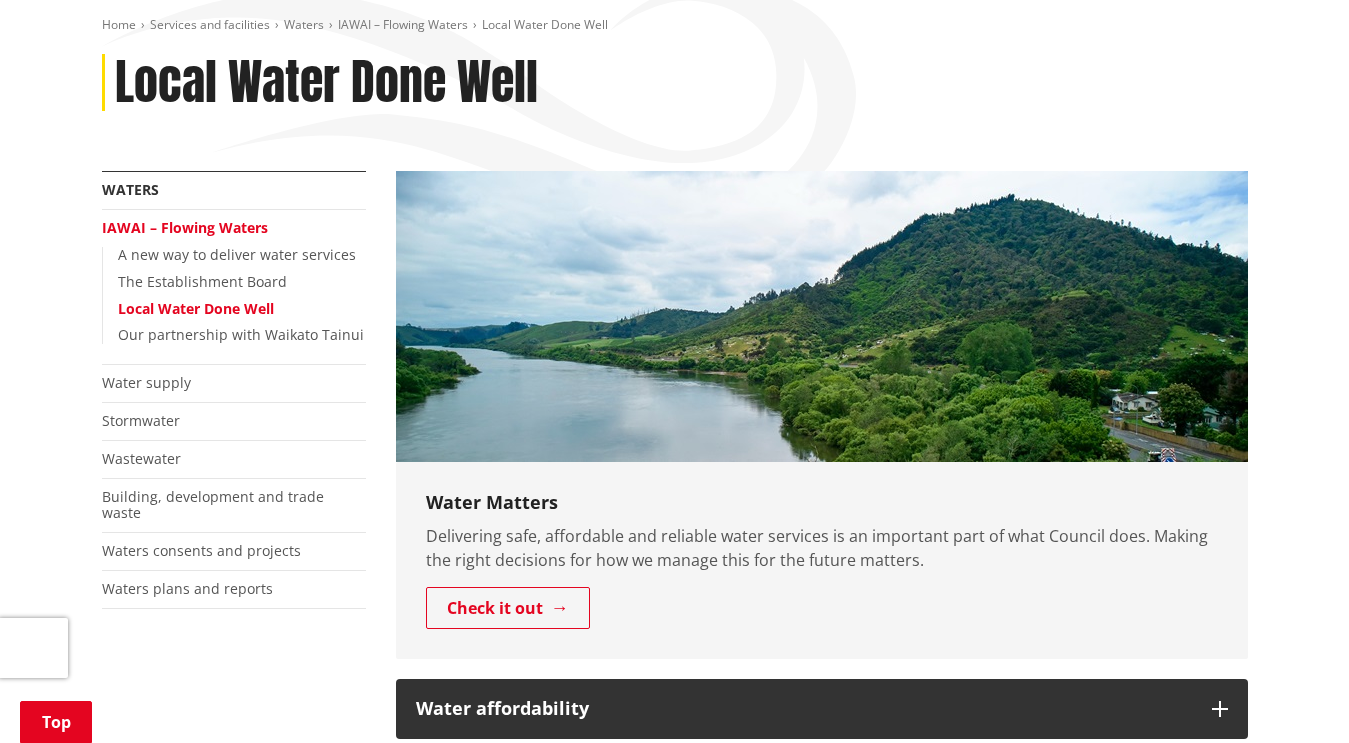 scroll, scrollTop: 189, scrollLeft: 0, axis: vertical 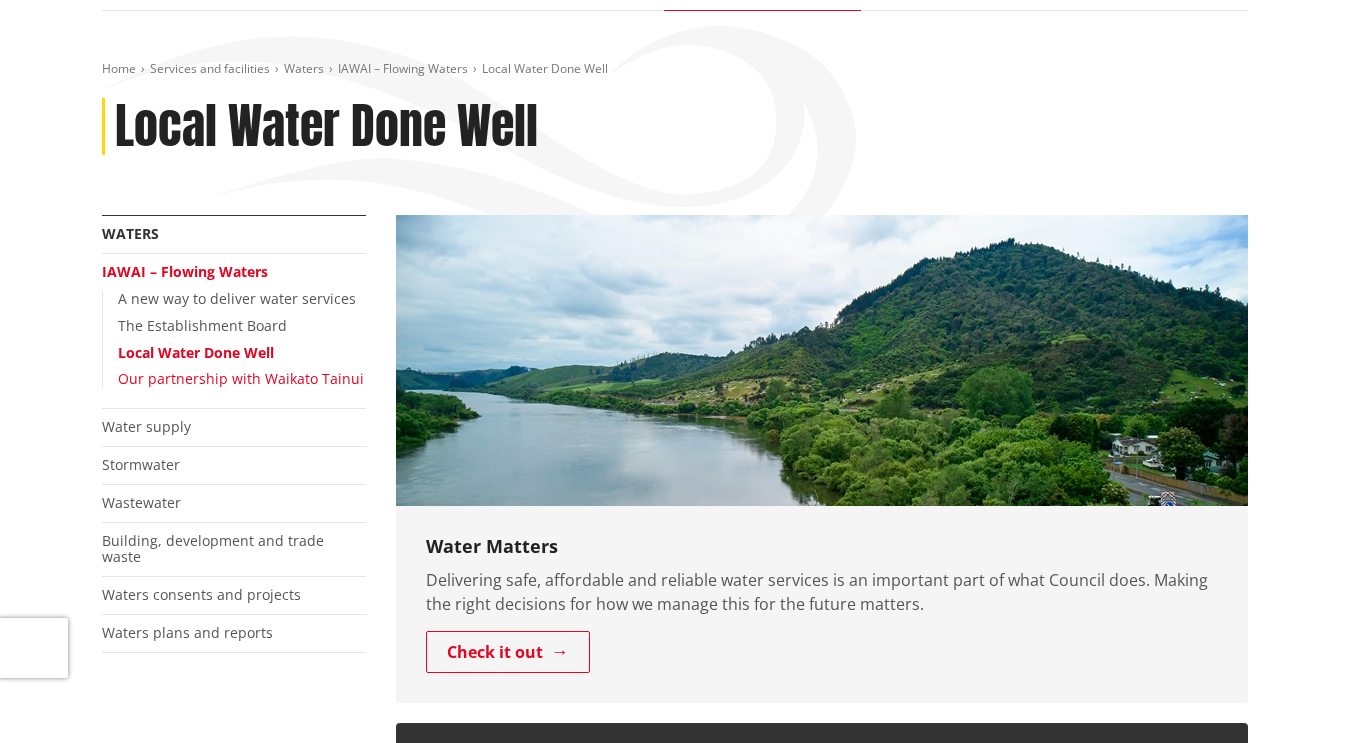 click on "Our partnership with Waikato Tainui" at bounding box center (241, 378) 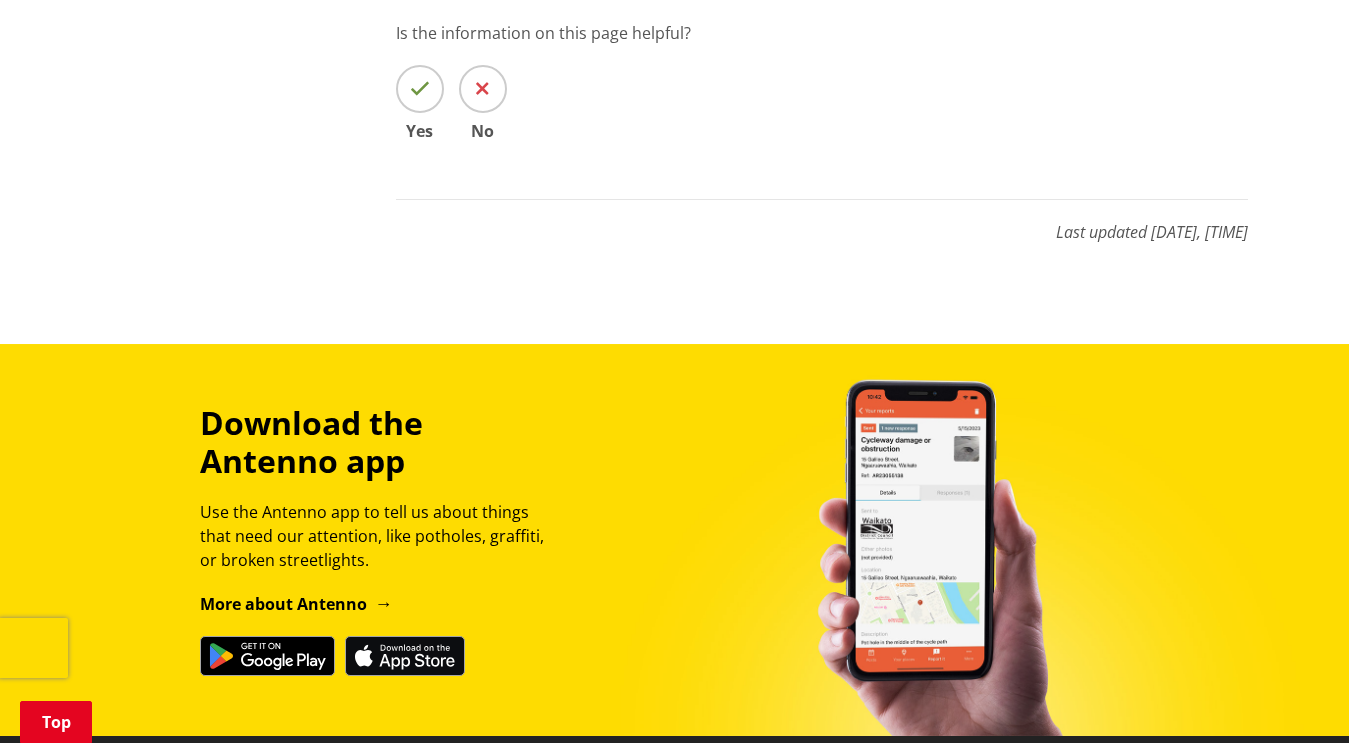 scroll, scrollTop: 1010, scrollLeft: 0, axis: vertical 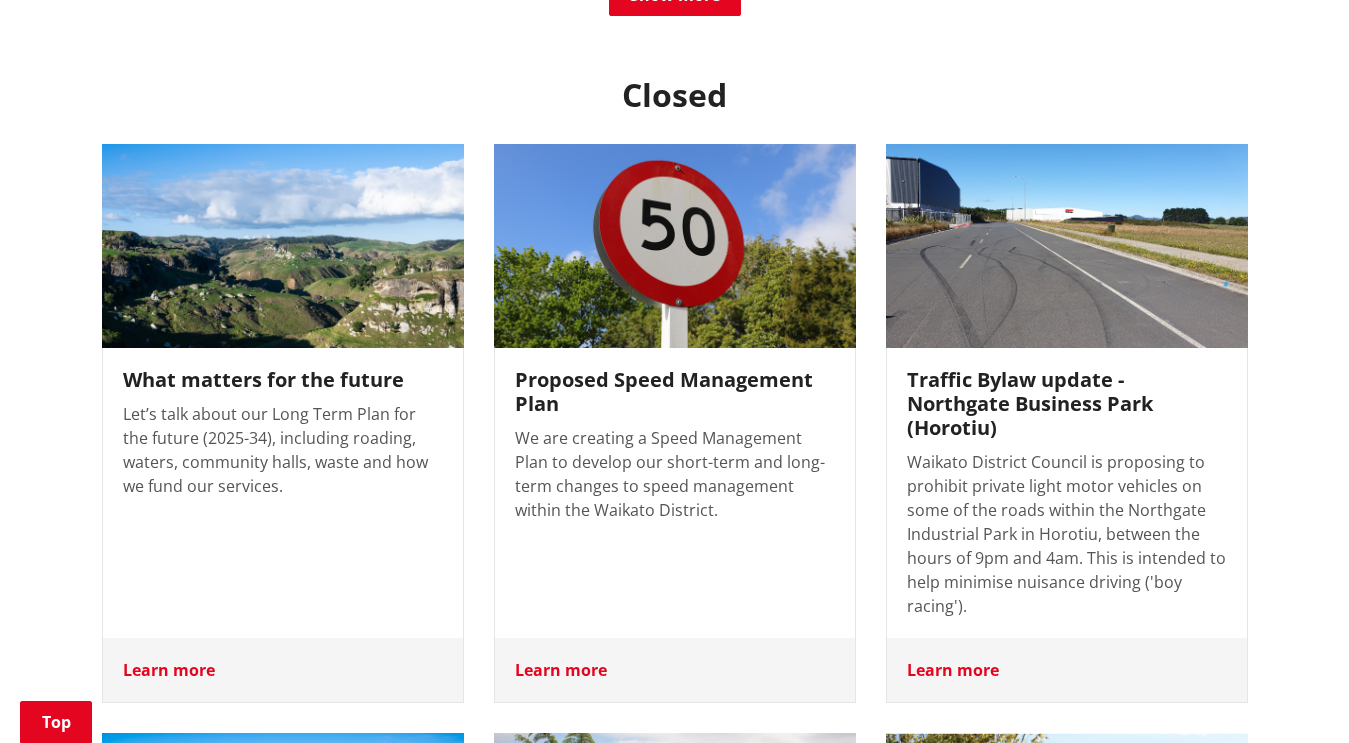 click on "Learn more" at bounding box center (675, 670) 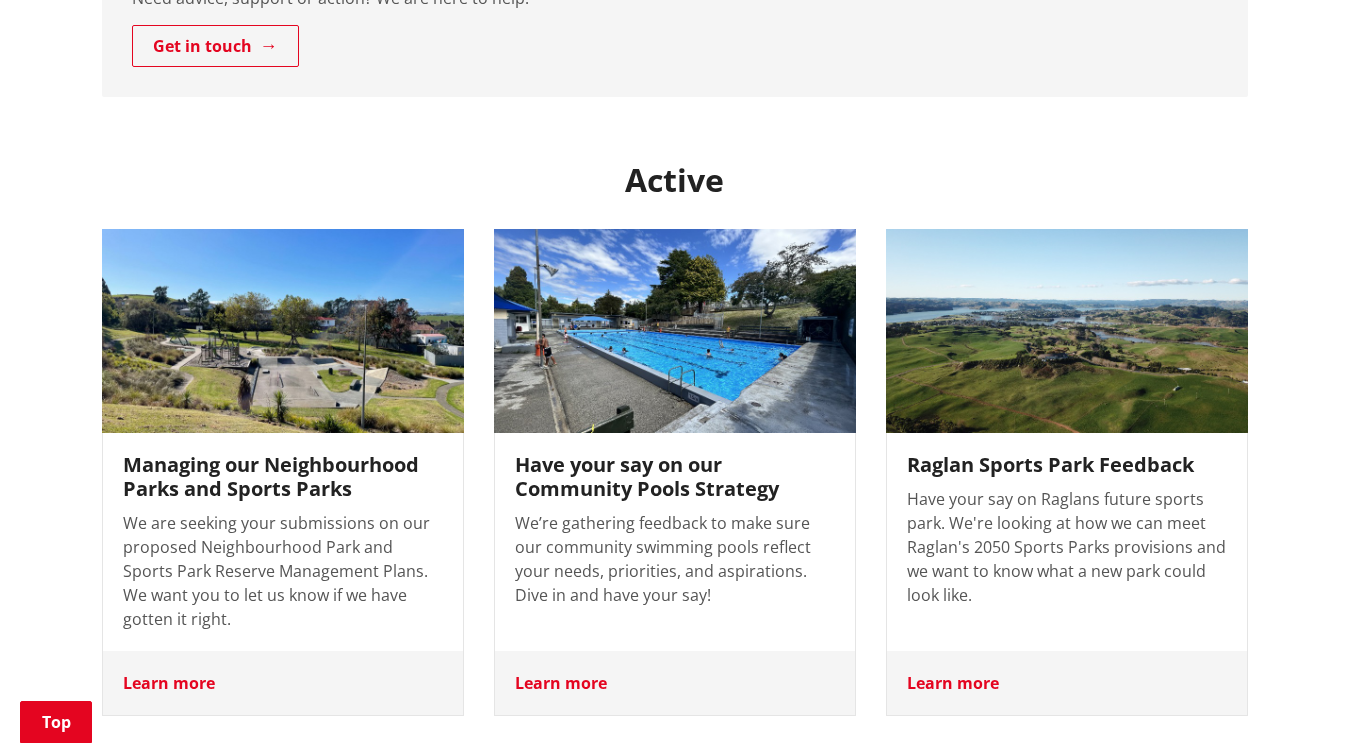 scroll, scrollTop: 0, scrollLeft: 0, axis: both 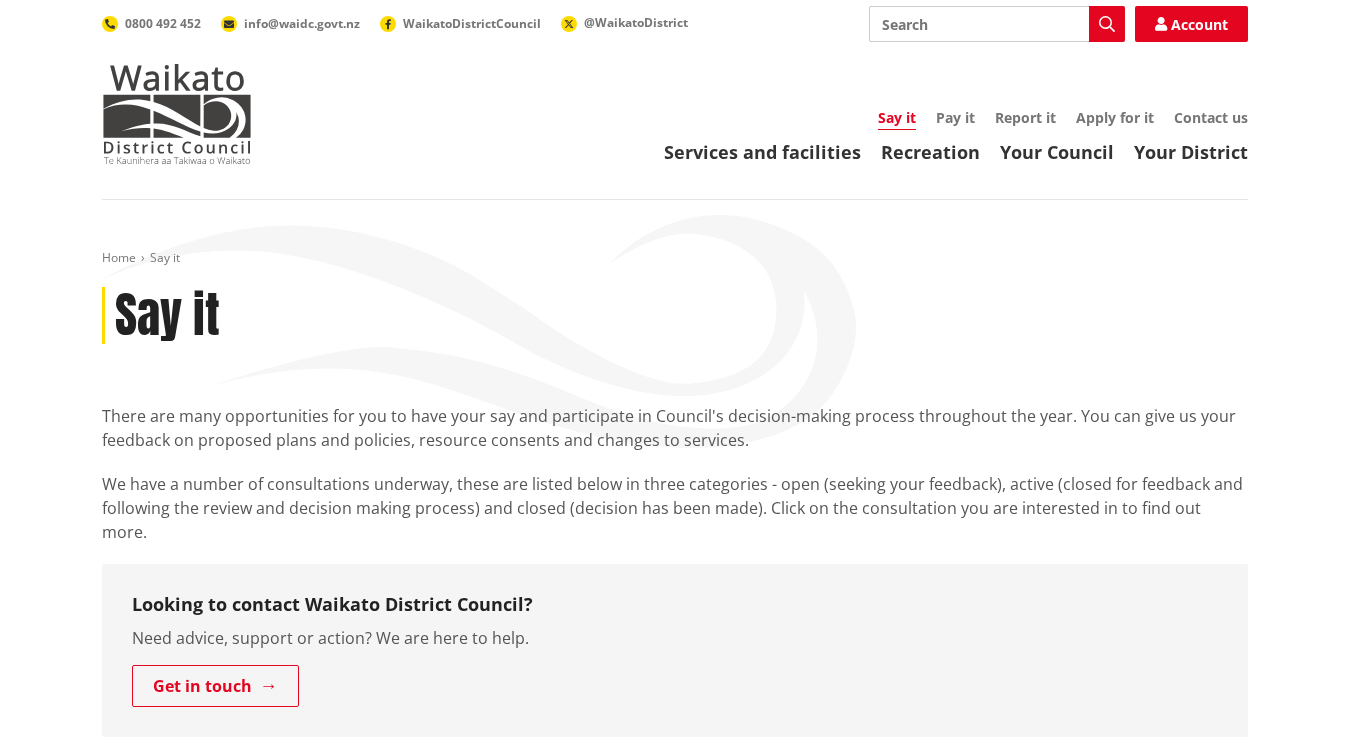click on "Say it" at bounding box center [897, 119] 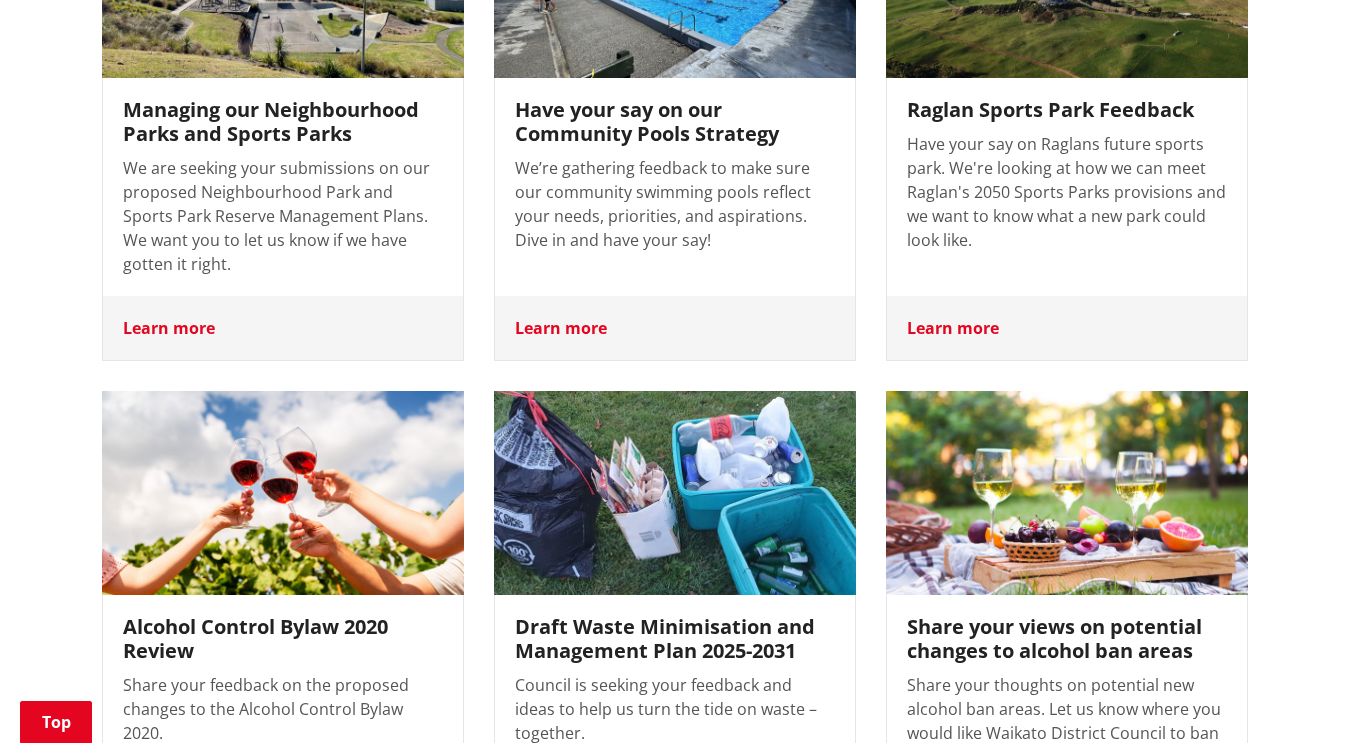 scroll, scrollTop: 1008, scrollLeft: 0, axis: vertical 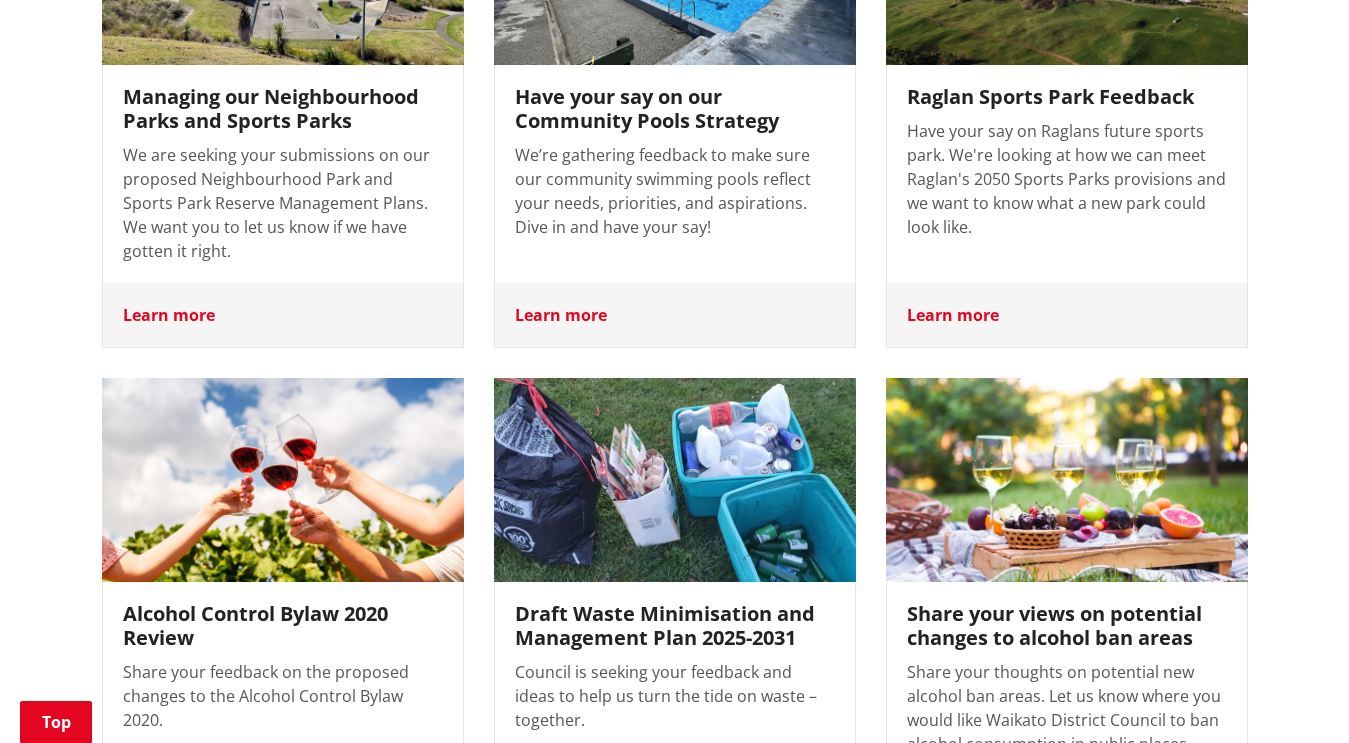click on "Draft Waste Minimisation and Management Plan 2025-2031" at bounding box center [675, 626] 